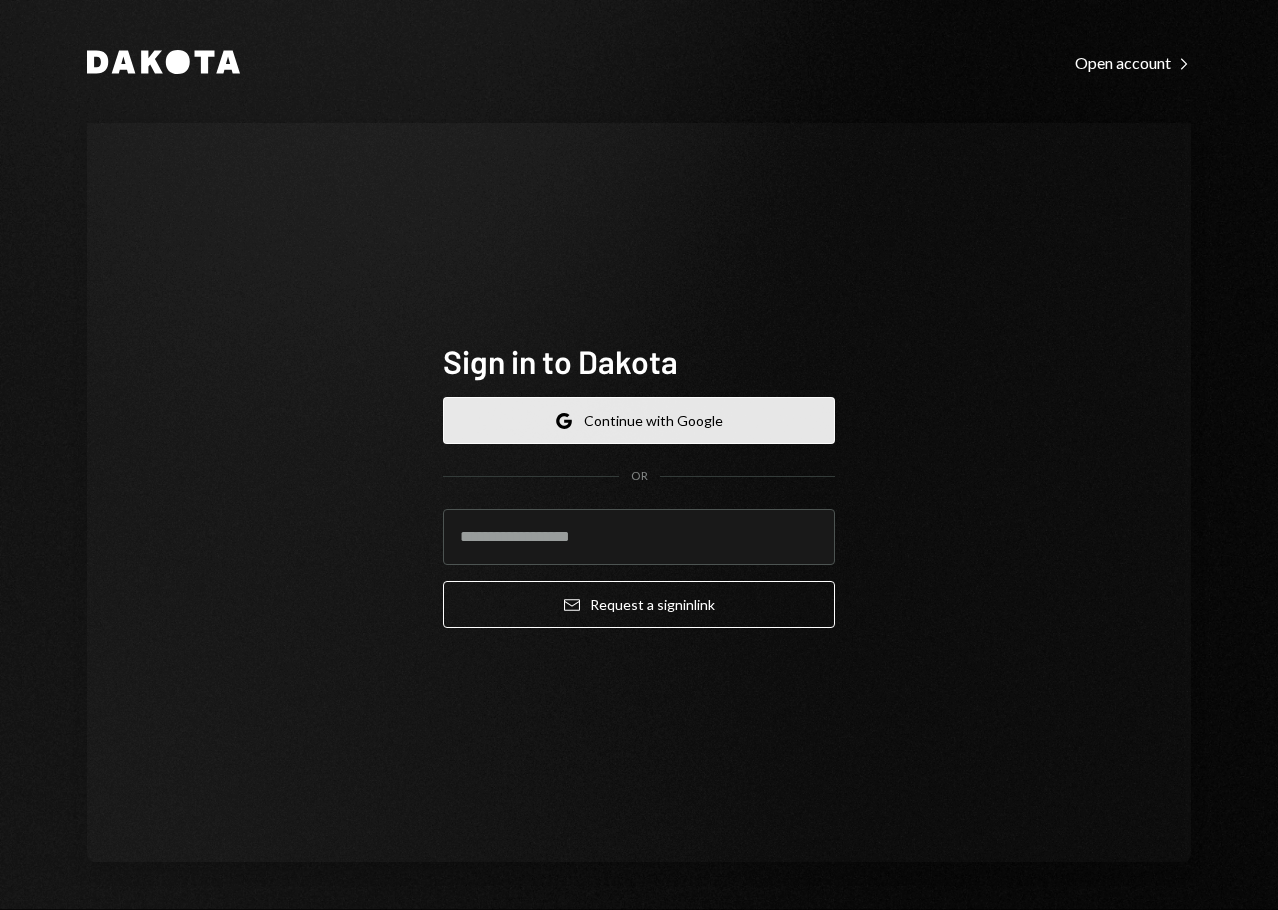 scroll, scrollTop: 0, scrollLeft: 0, axis: both 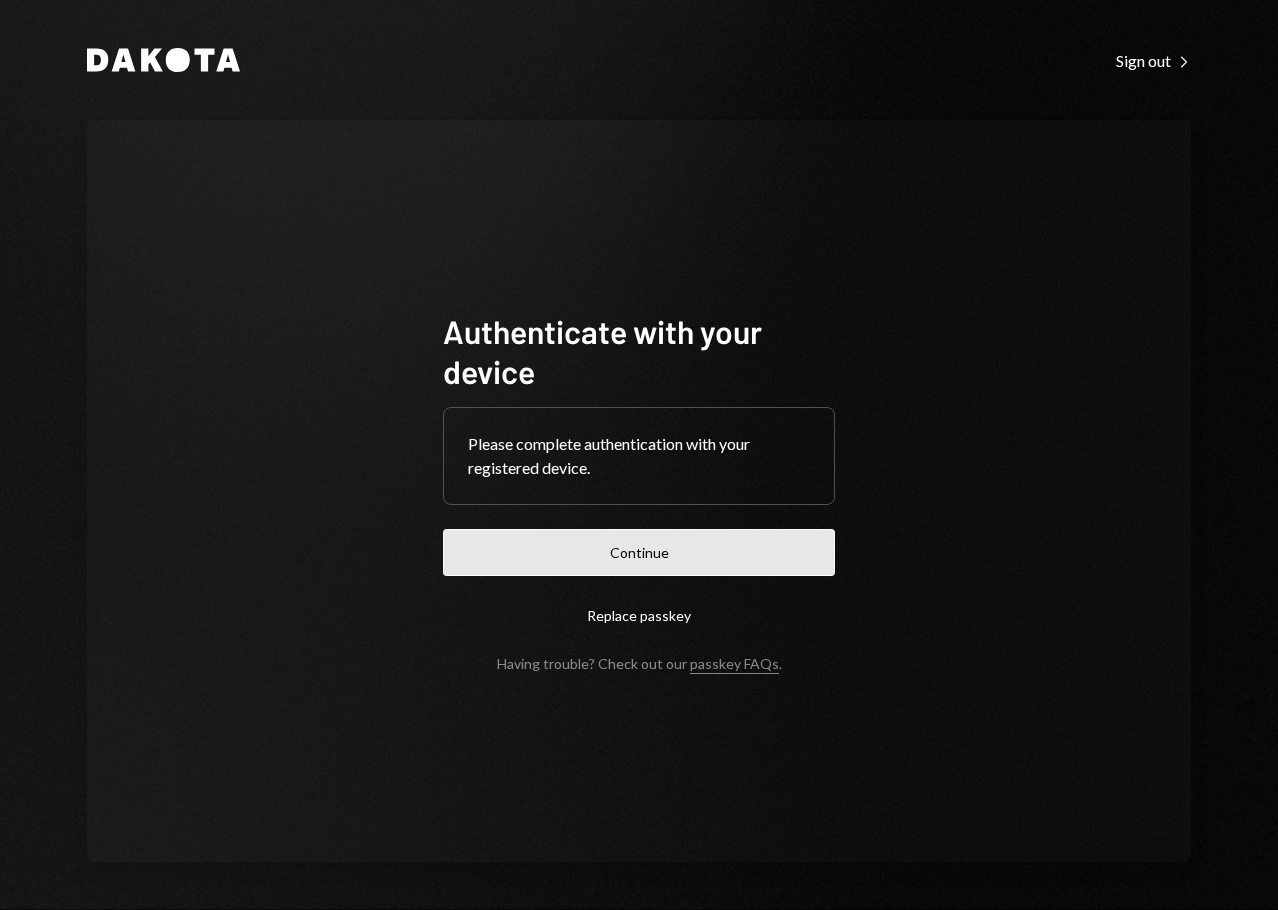 click on "Continue" at bounding box center (639, 552) 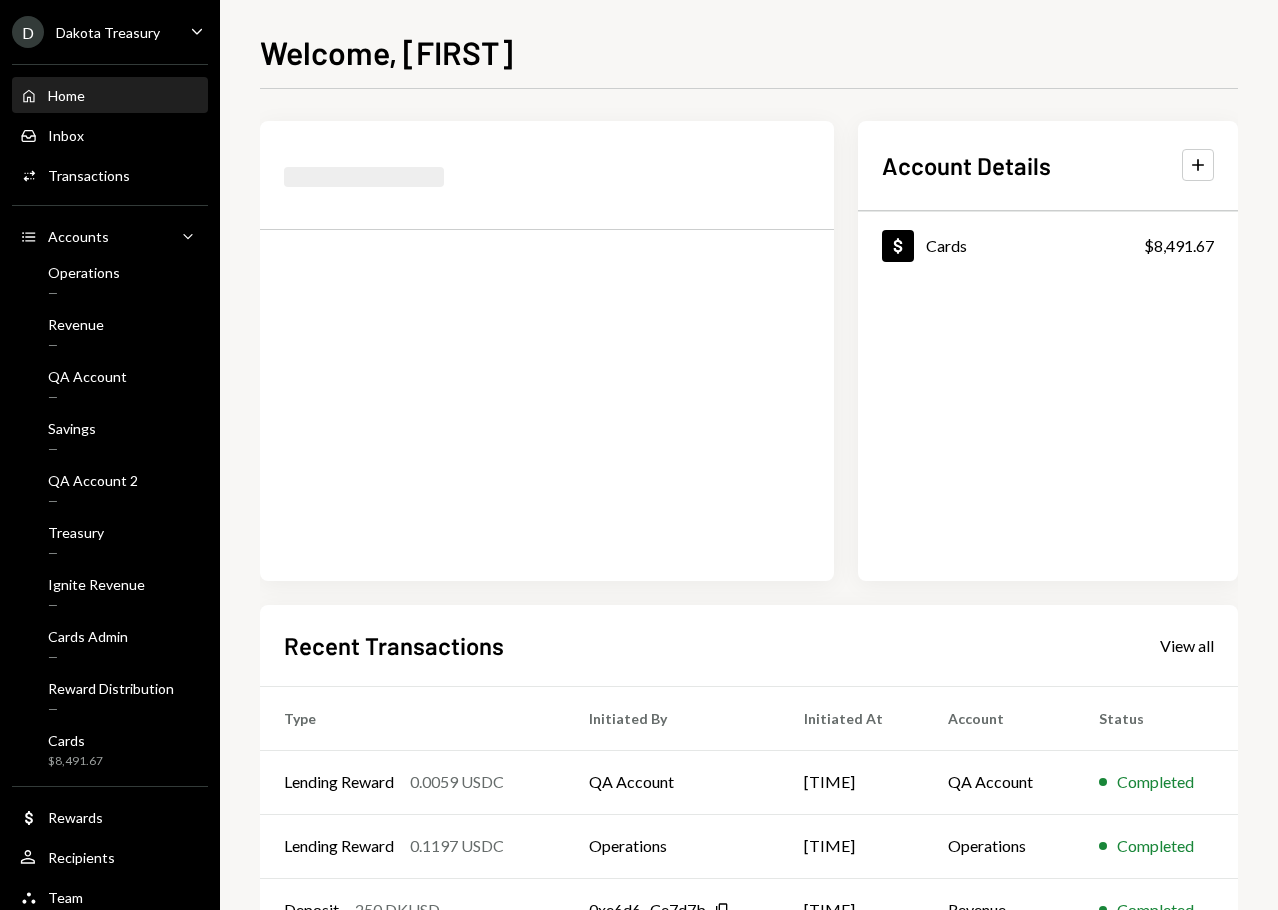 click on "Dakota Treasury" at bounding box center [108, 32] 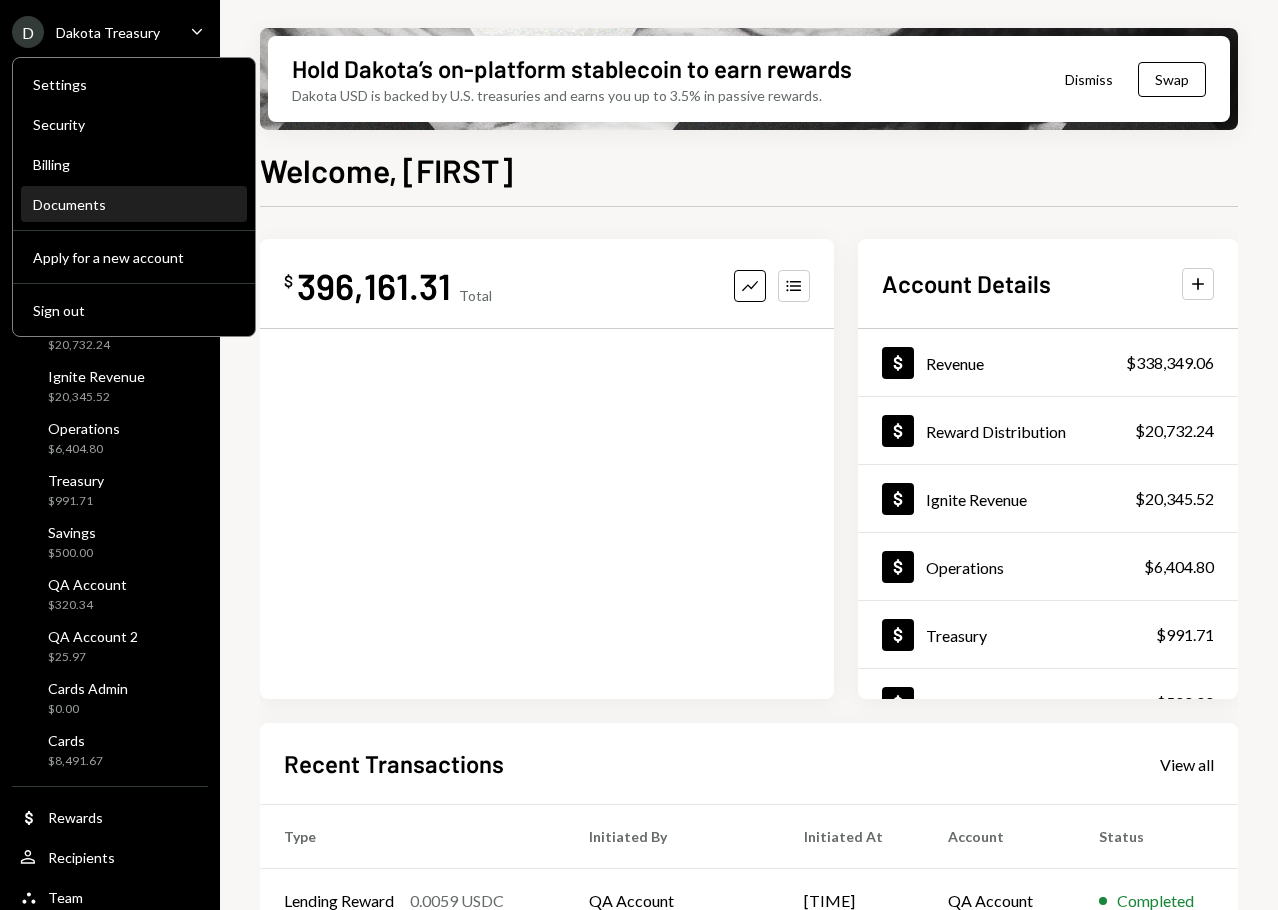 click on "Documents" at bounding box center [134, 204] 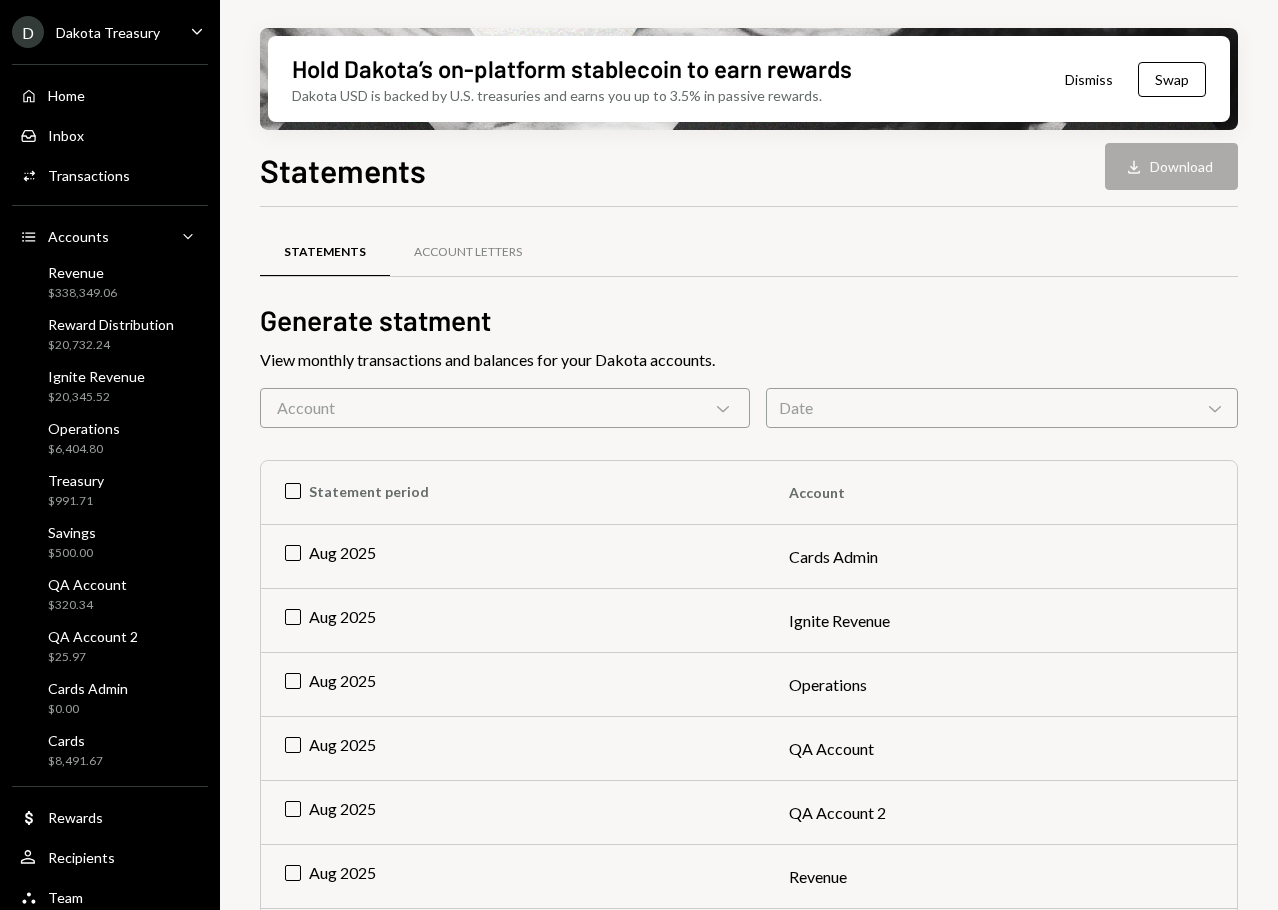 click on "Account Chevron Down" at bounding box center [505, 408] 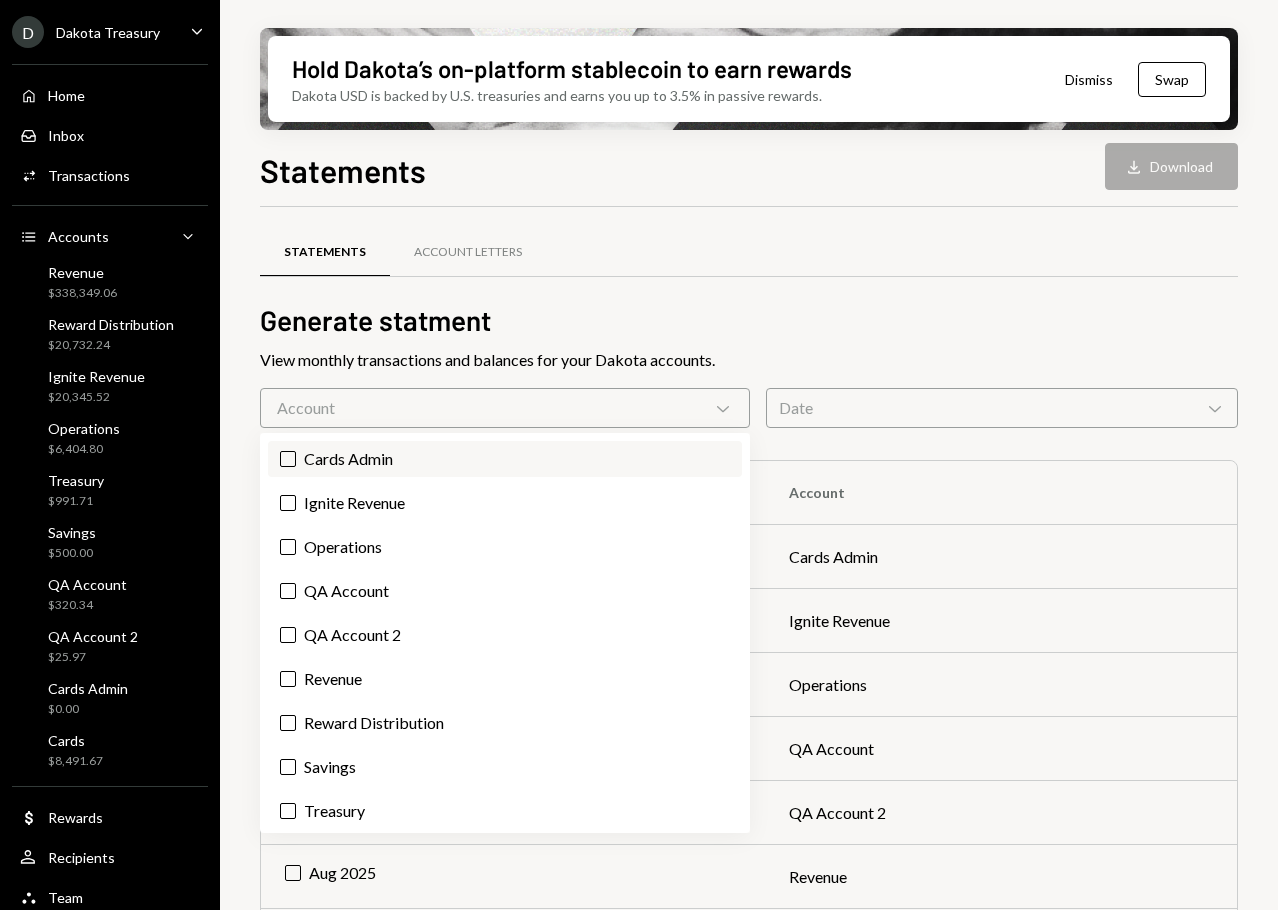 click on "Cards Admin" at bounding box center (505, 459) 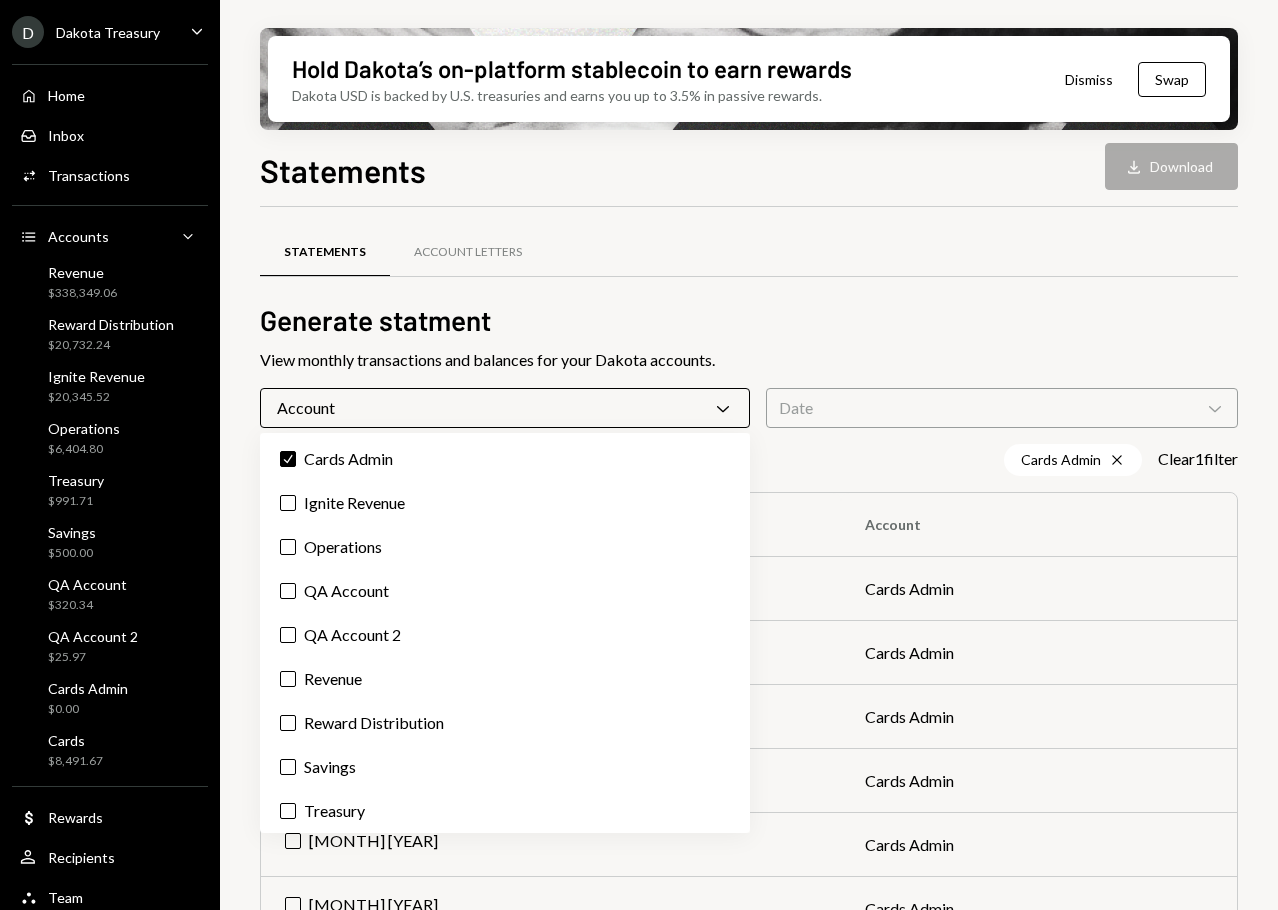 click on "Generate statment" at bounding box center (749, 320) 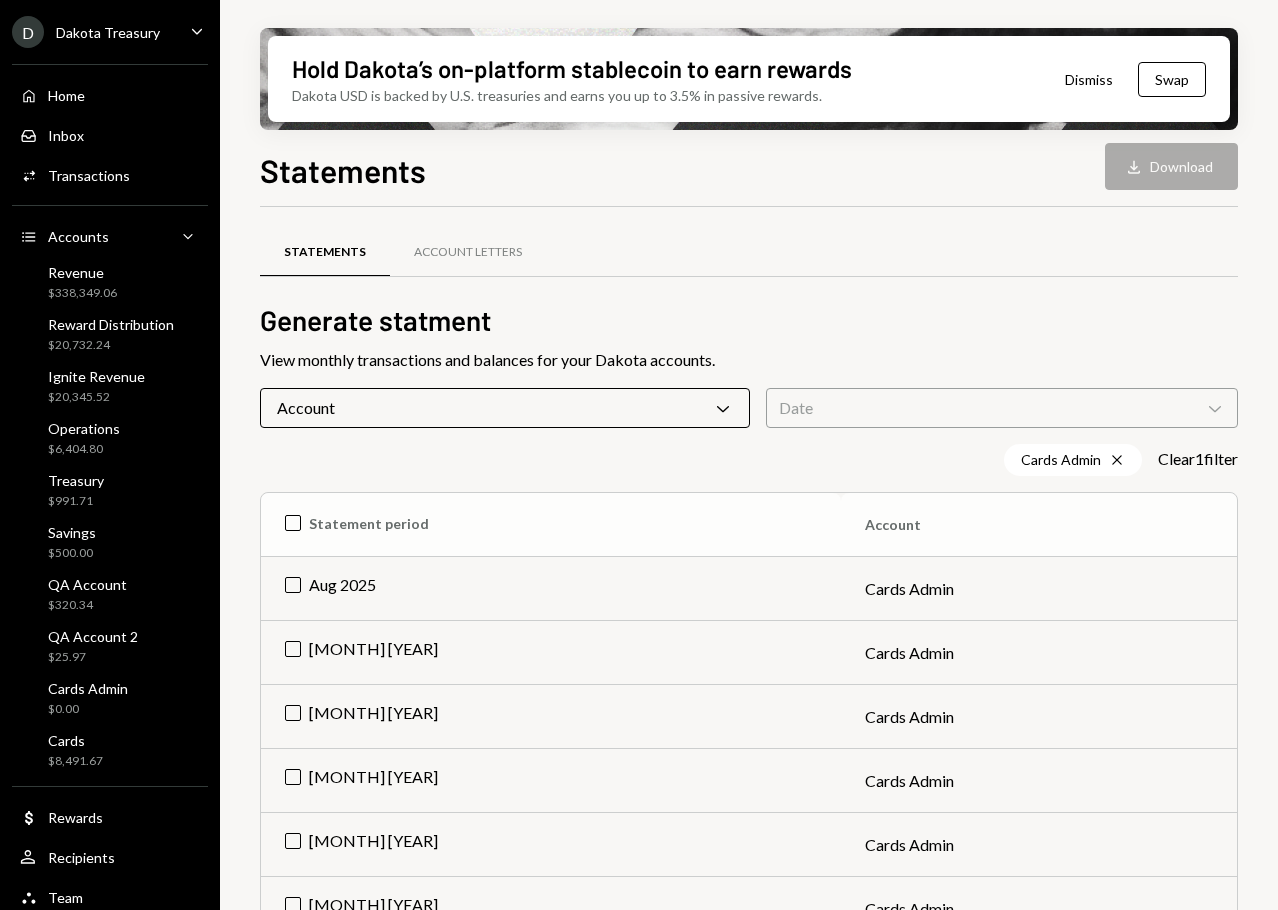 scroll, scrollTop: 100, scrollLeft: 0, axis: vertical 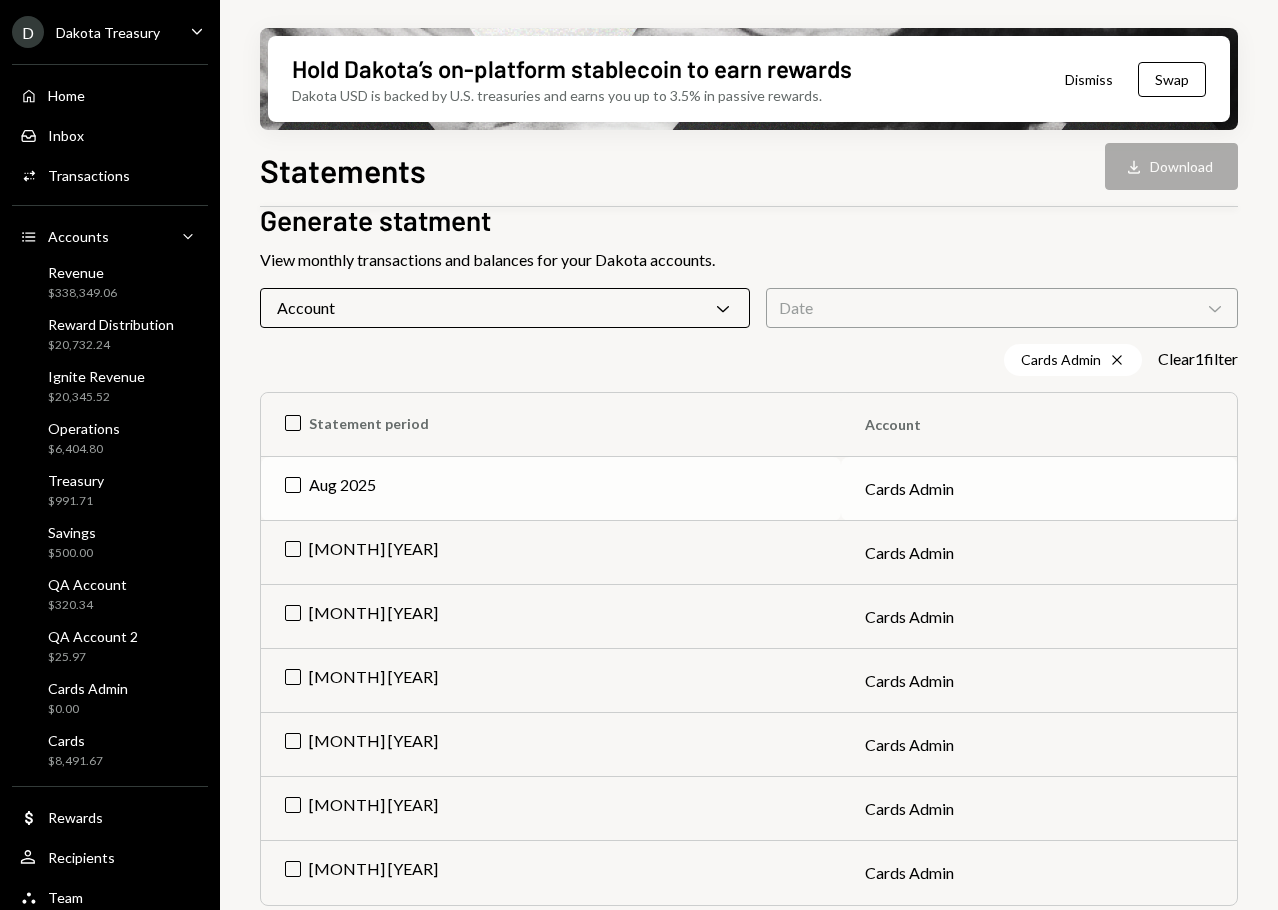 click on "Aug 2025" at bounding box center [551, 489] 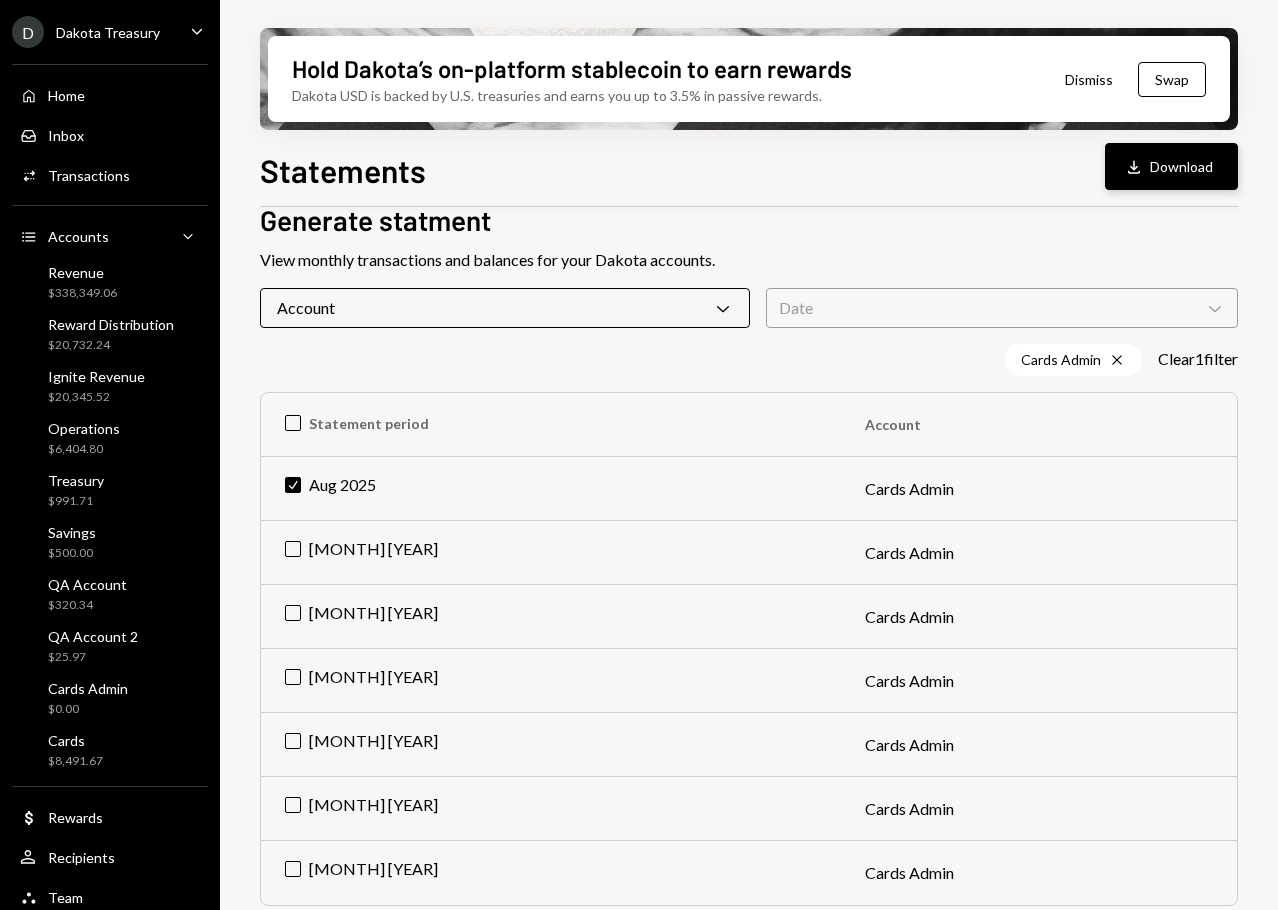 click on "Download Download" at bounding box center [1171, 166] 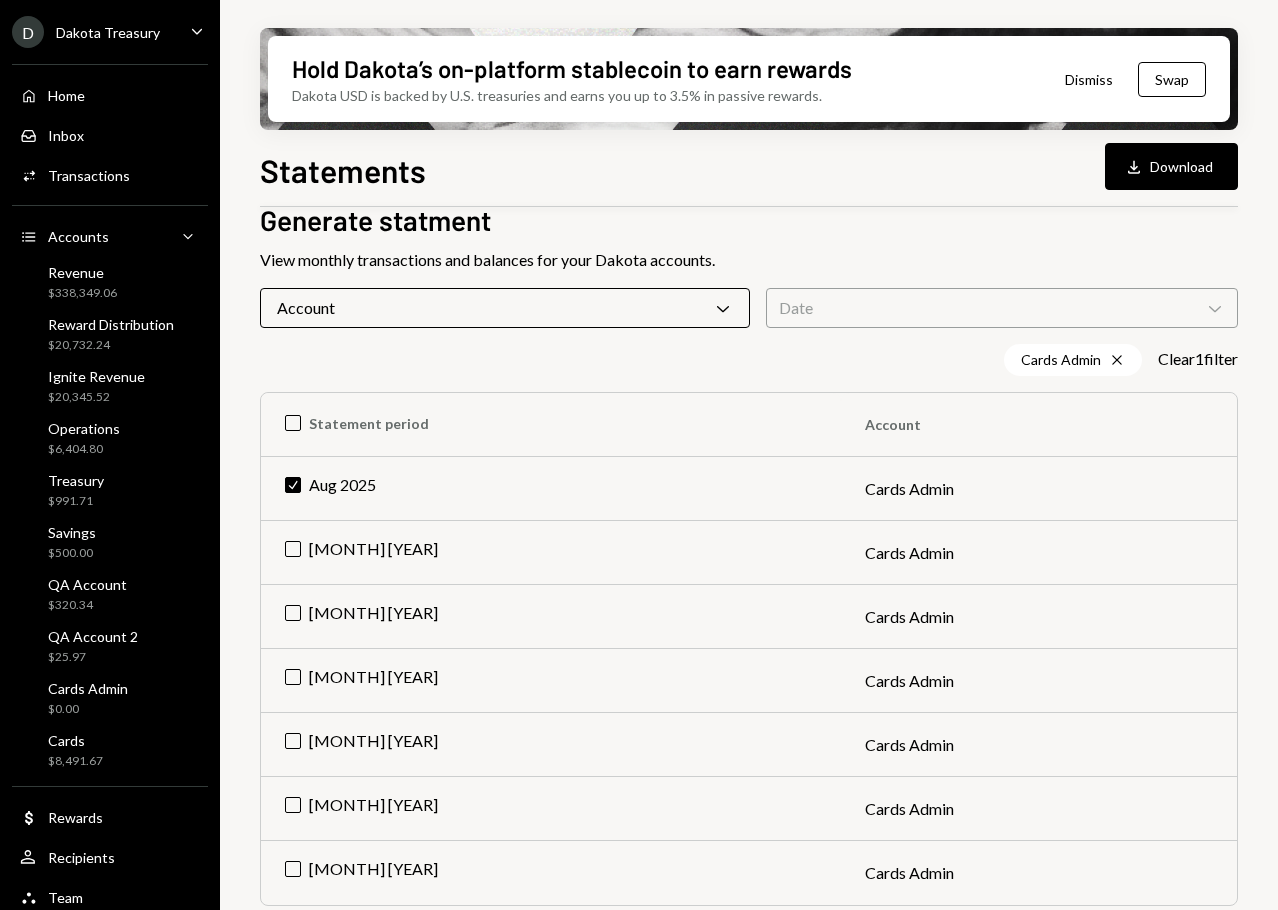 click on "Account Chevron Down" at bounding box center (505, 308) 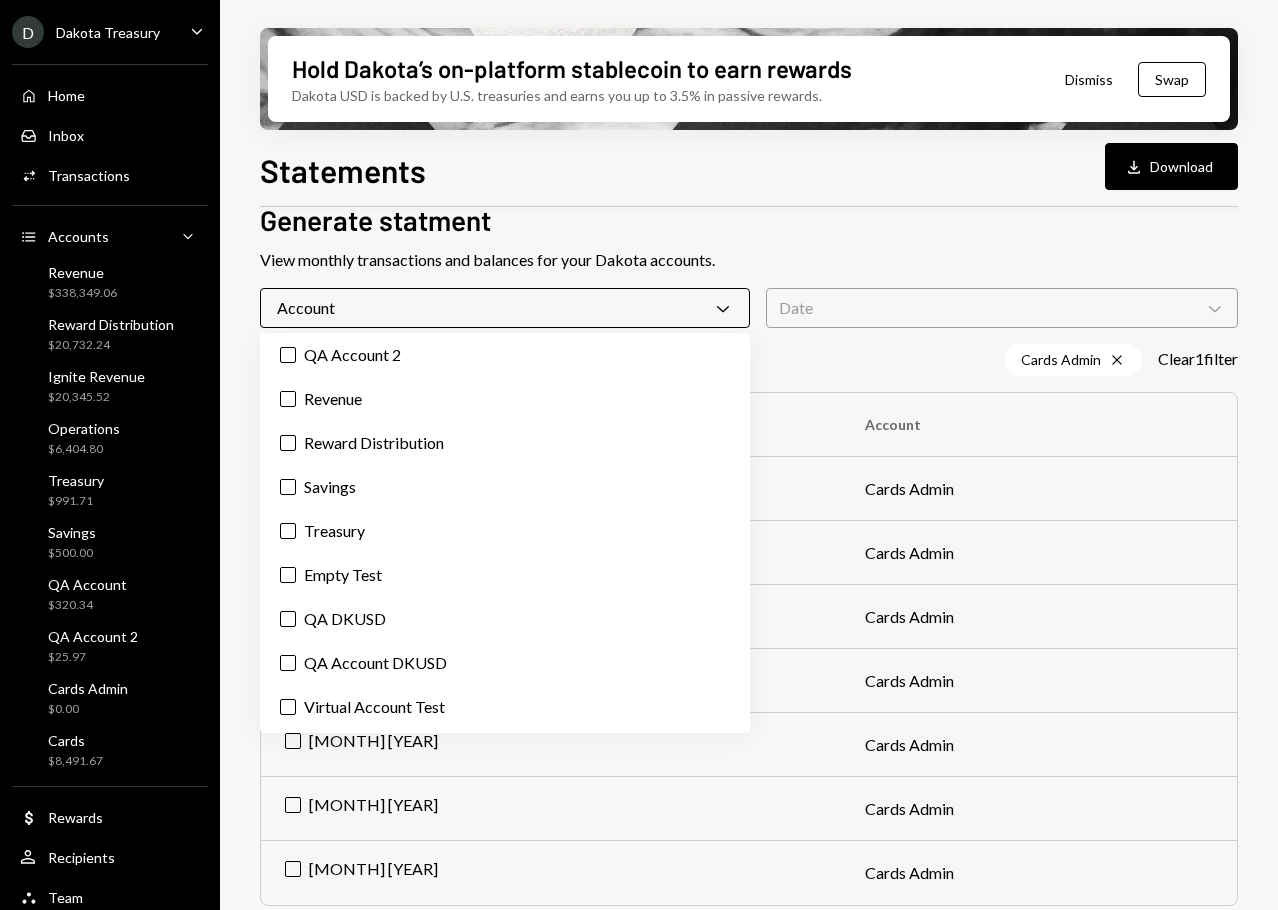 scroll, scrollTop: 0, scrollLeft: 0, axis: both 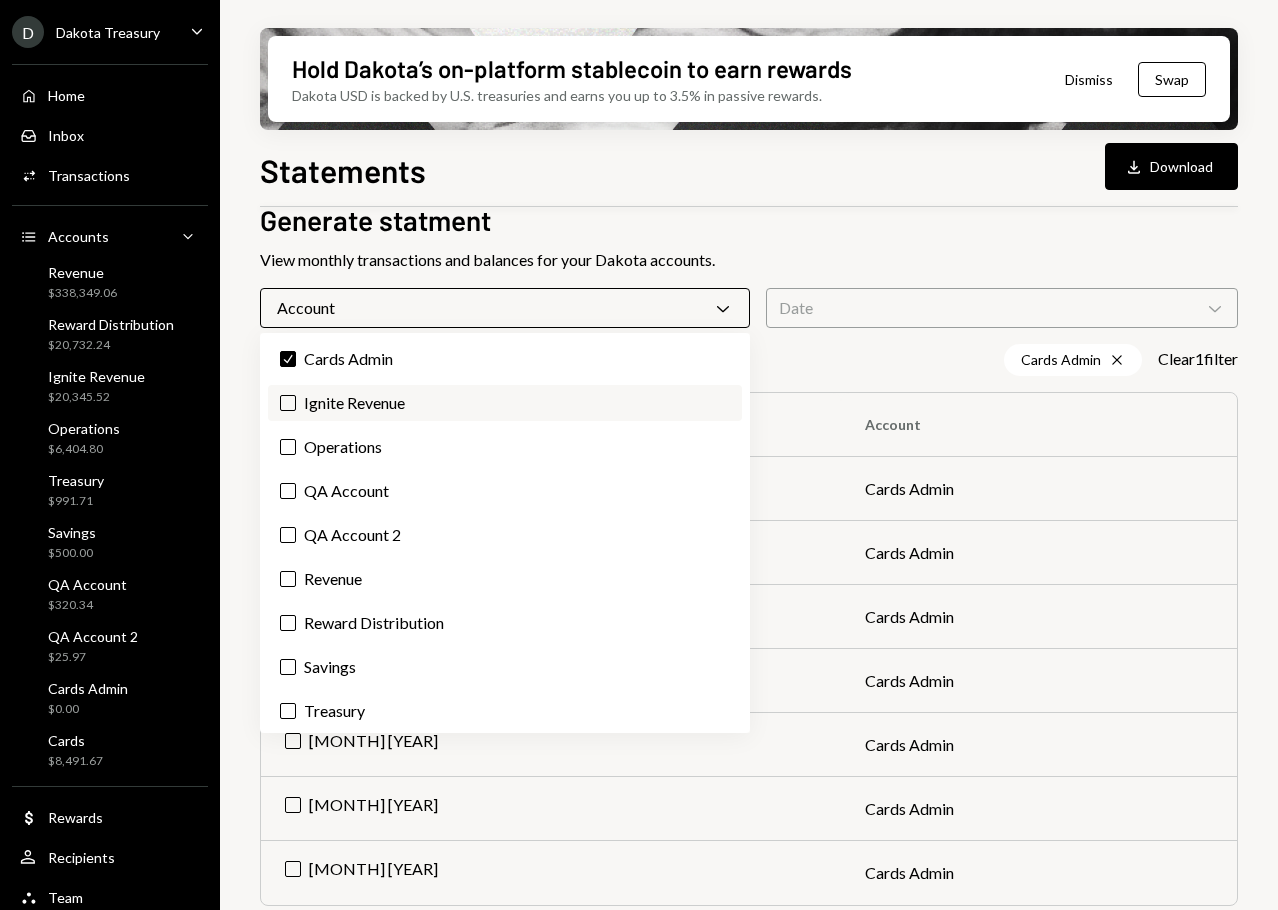 click on "Ignite Revenue" at bounding box center [505, 403] 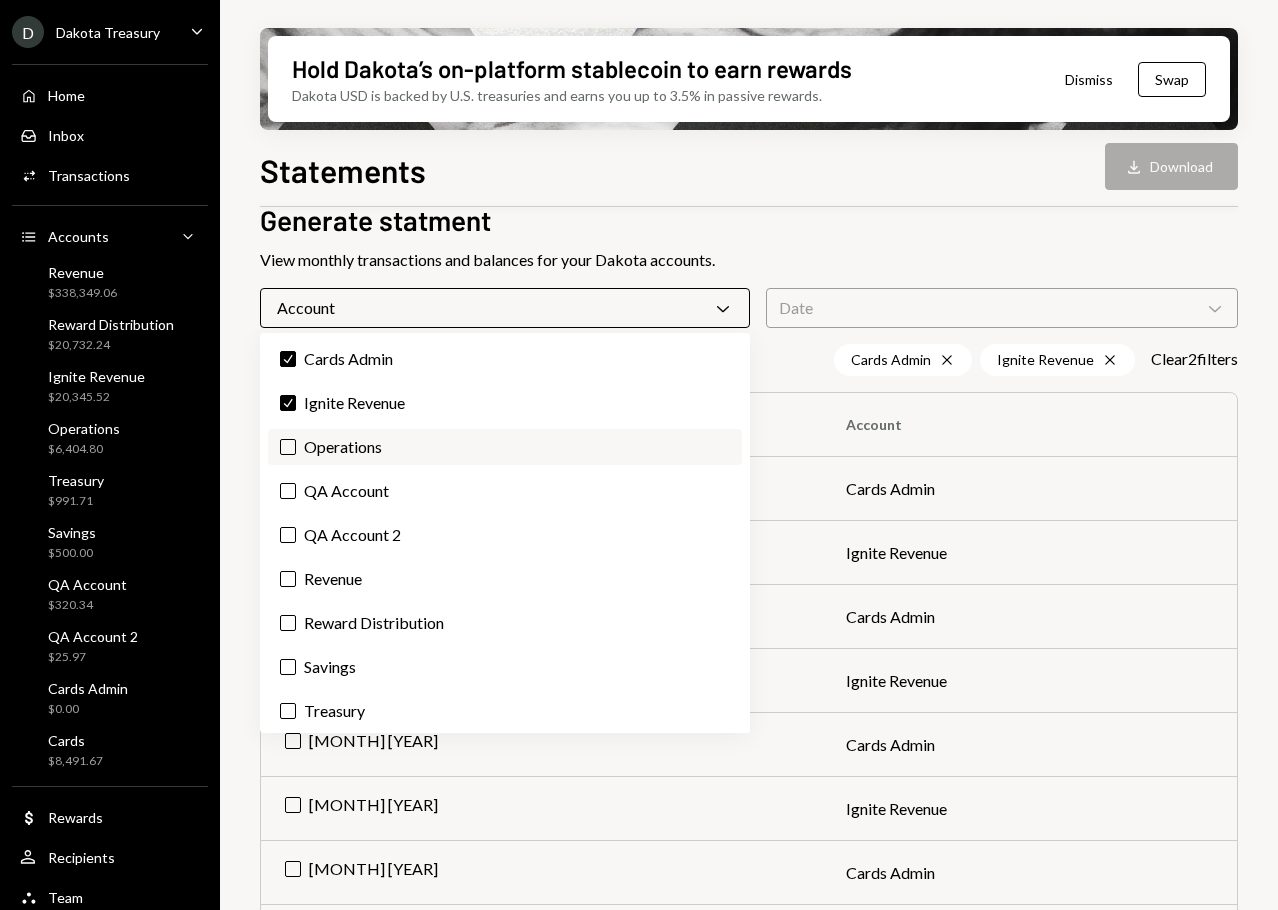 click on "Operations" at bounding box center (505, 447) 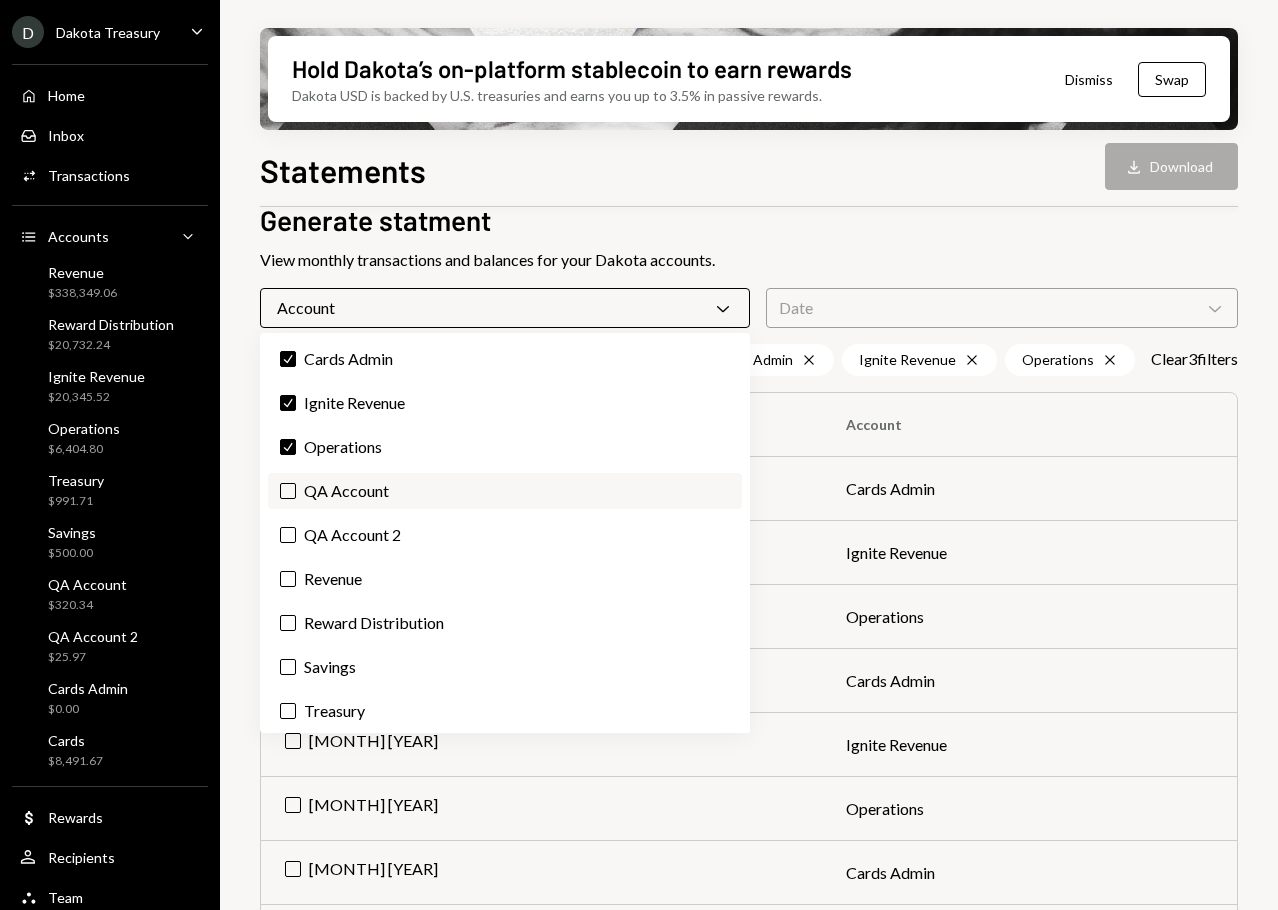 click on "QA Account" at bounding box center [505, 491] 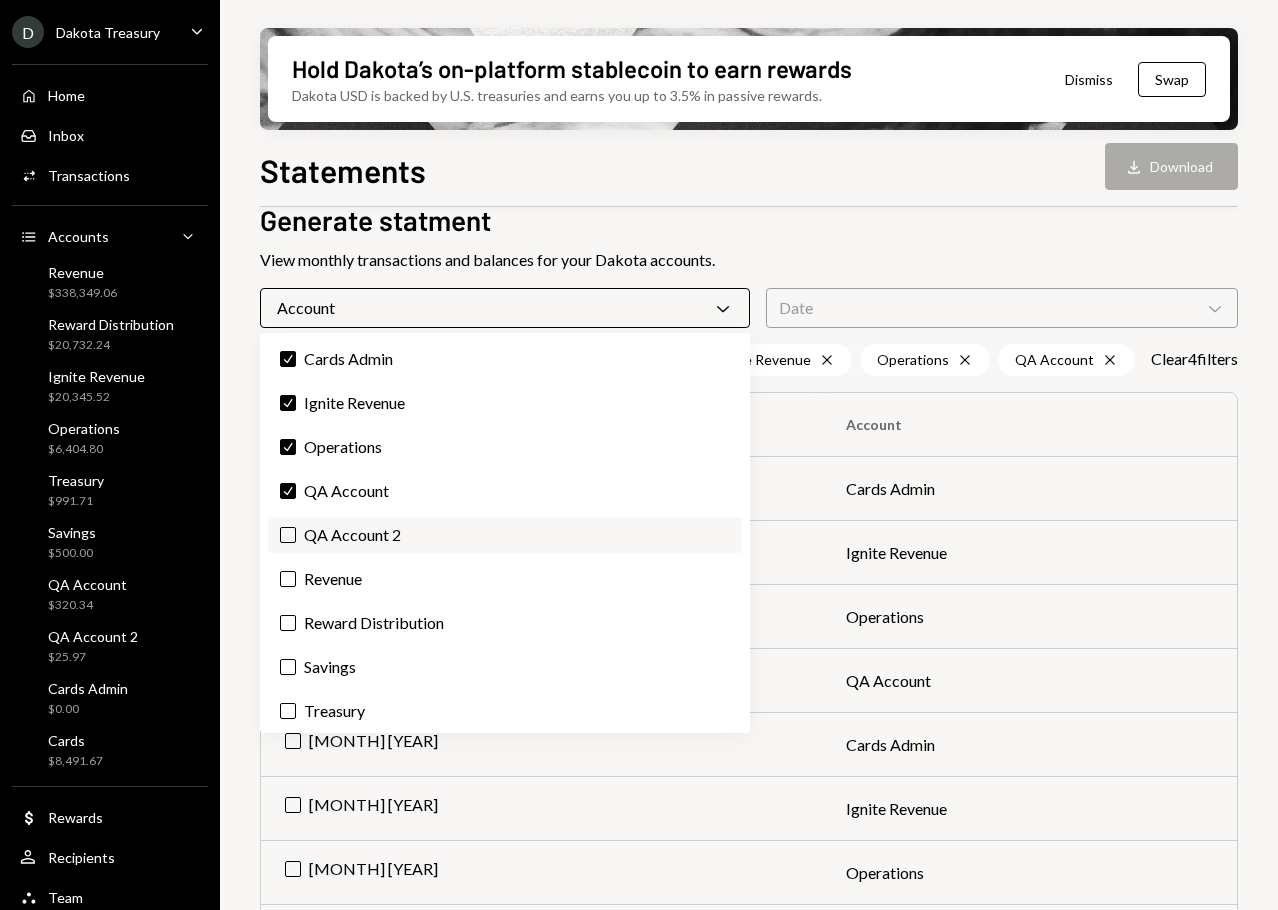 click on "QA Account 2" at bounding box center [505, 535] 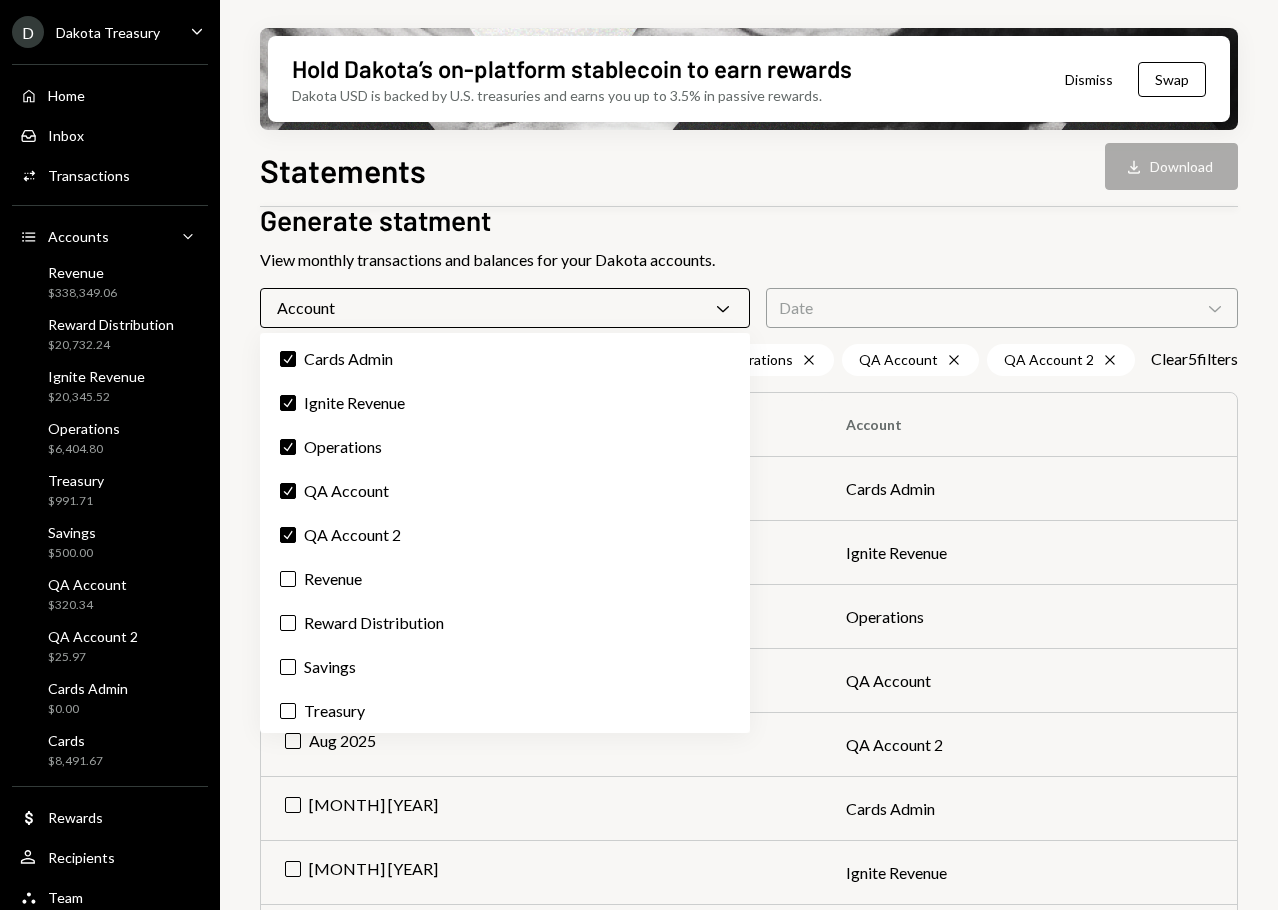 click on "Check Cards Admin Check Ignite Revenue Check Operations Check QA Account Check QA Account 2 Revenue Reward Distribution Savings Treasury Empty Test QA DKUSD QA Account DKUSD Virtual Account Test" at bounding box center (505, 533) 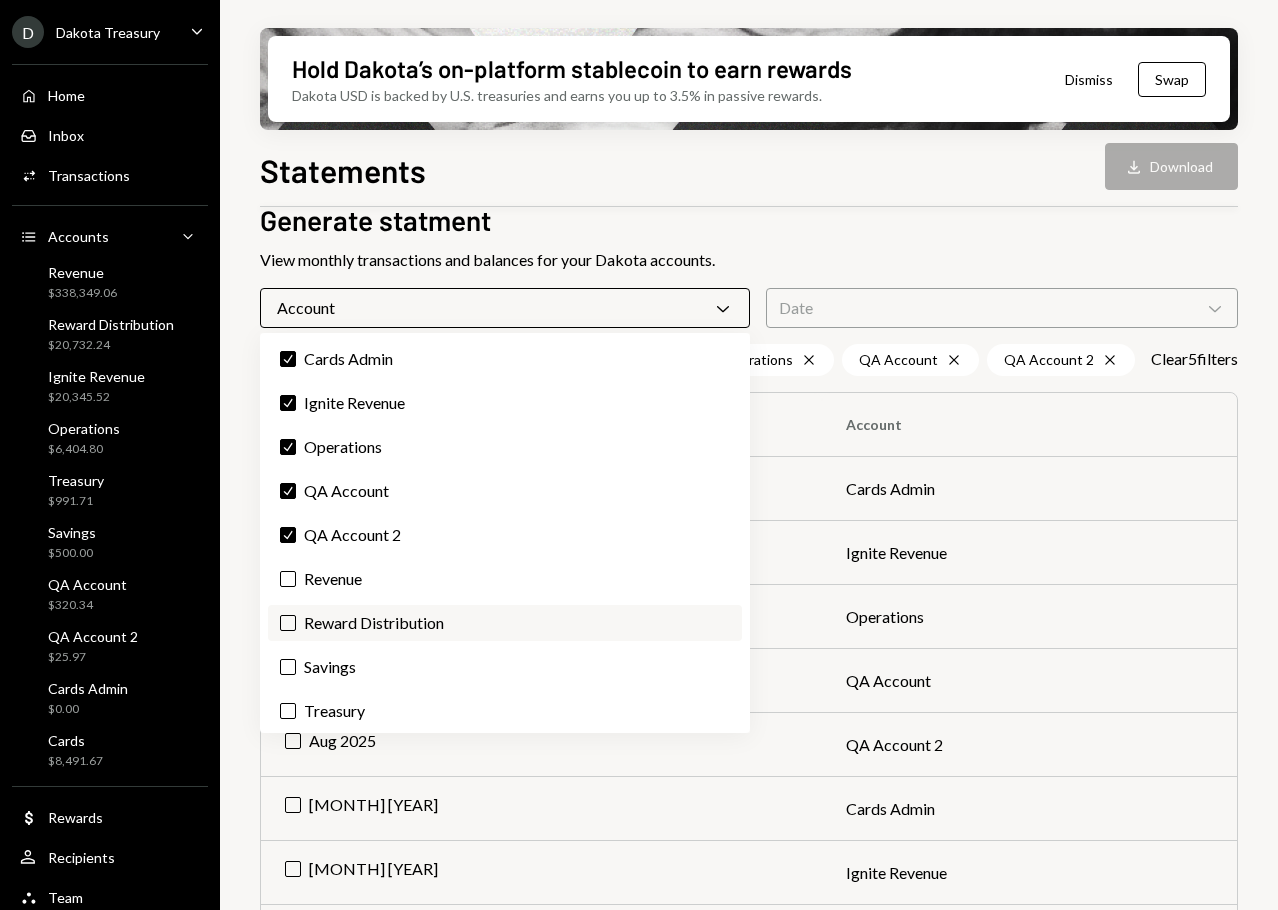click on "Reward Distribution" at bounding box center (505, 623) 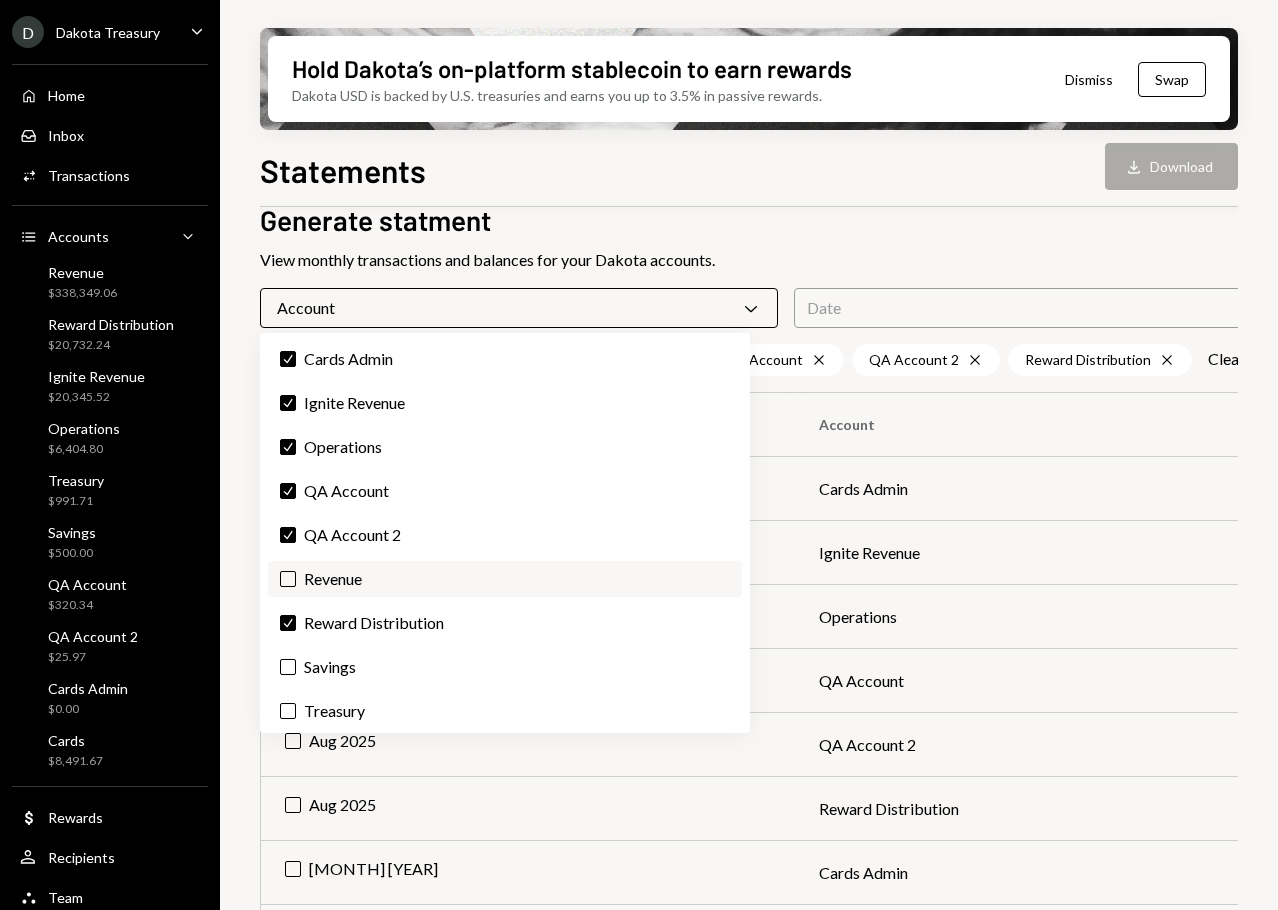 click on "Revenue" at bounding box center [505, 579] 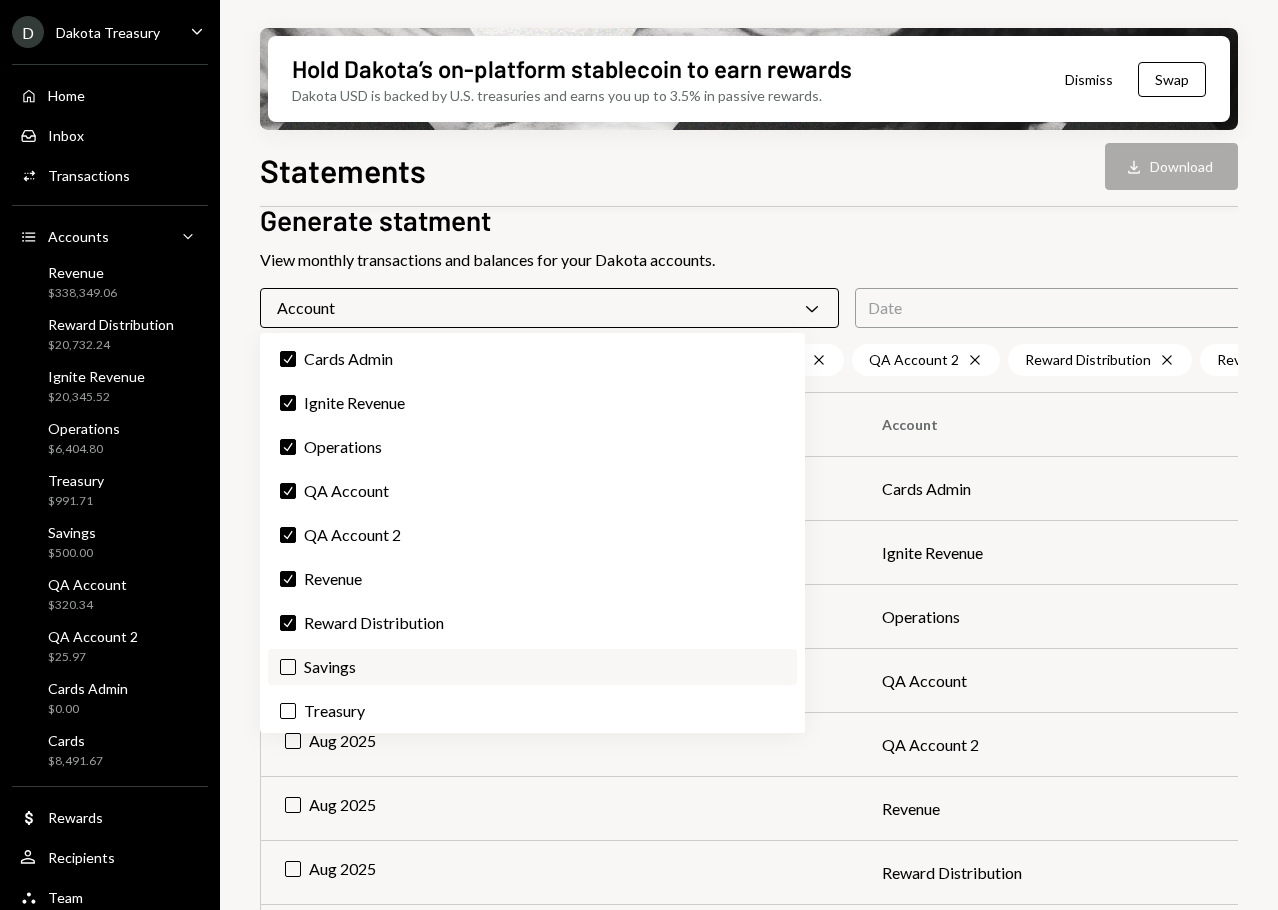 click on "Savings" at bounding box center [532, 667] 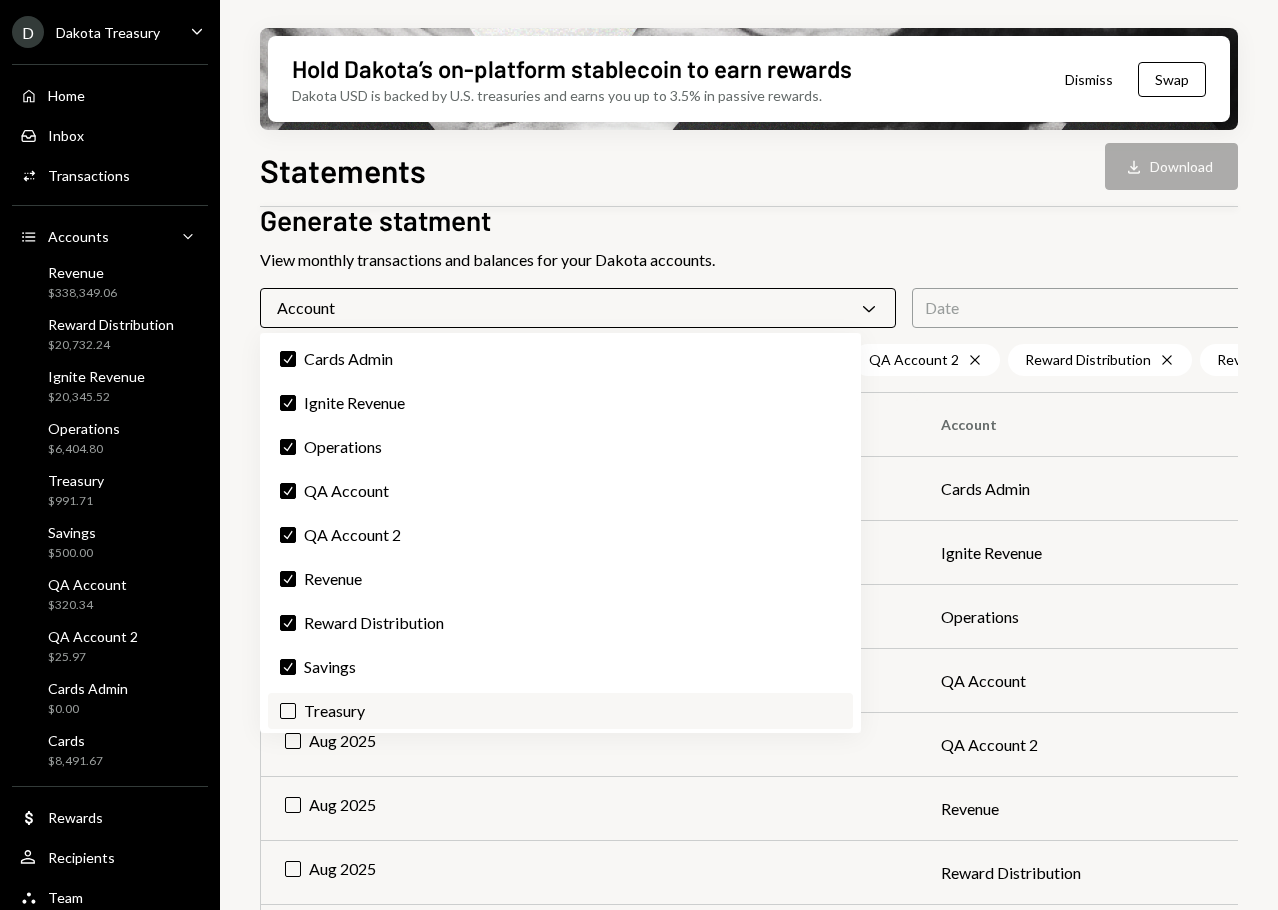 click on "Treasury" at bounding box center [560, 711] 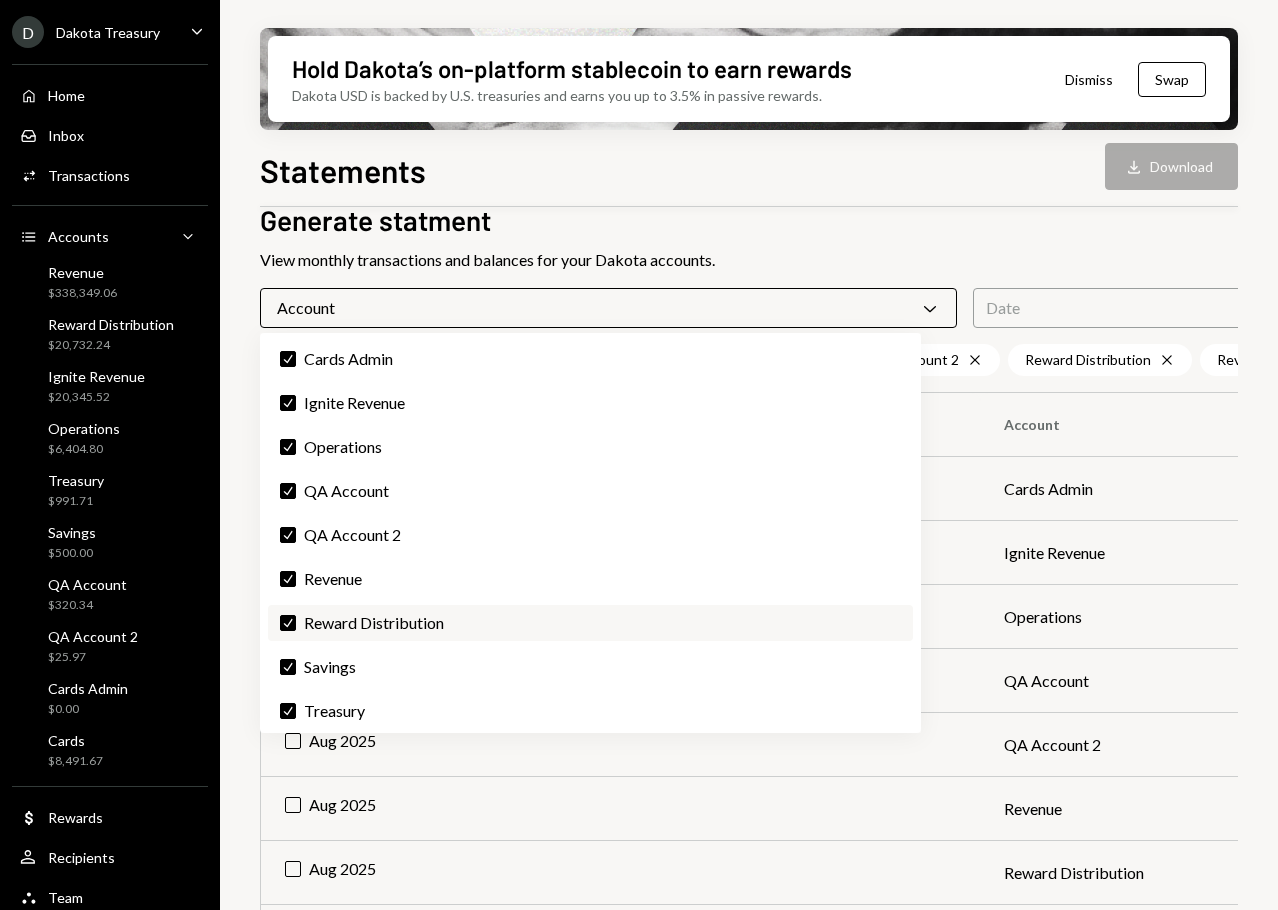scroll, scrollTop: 180, scrollLeft: 0, axis: vertical 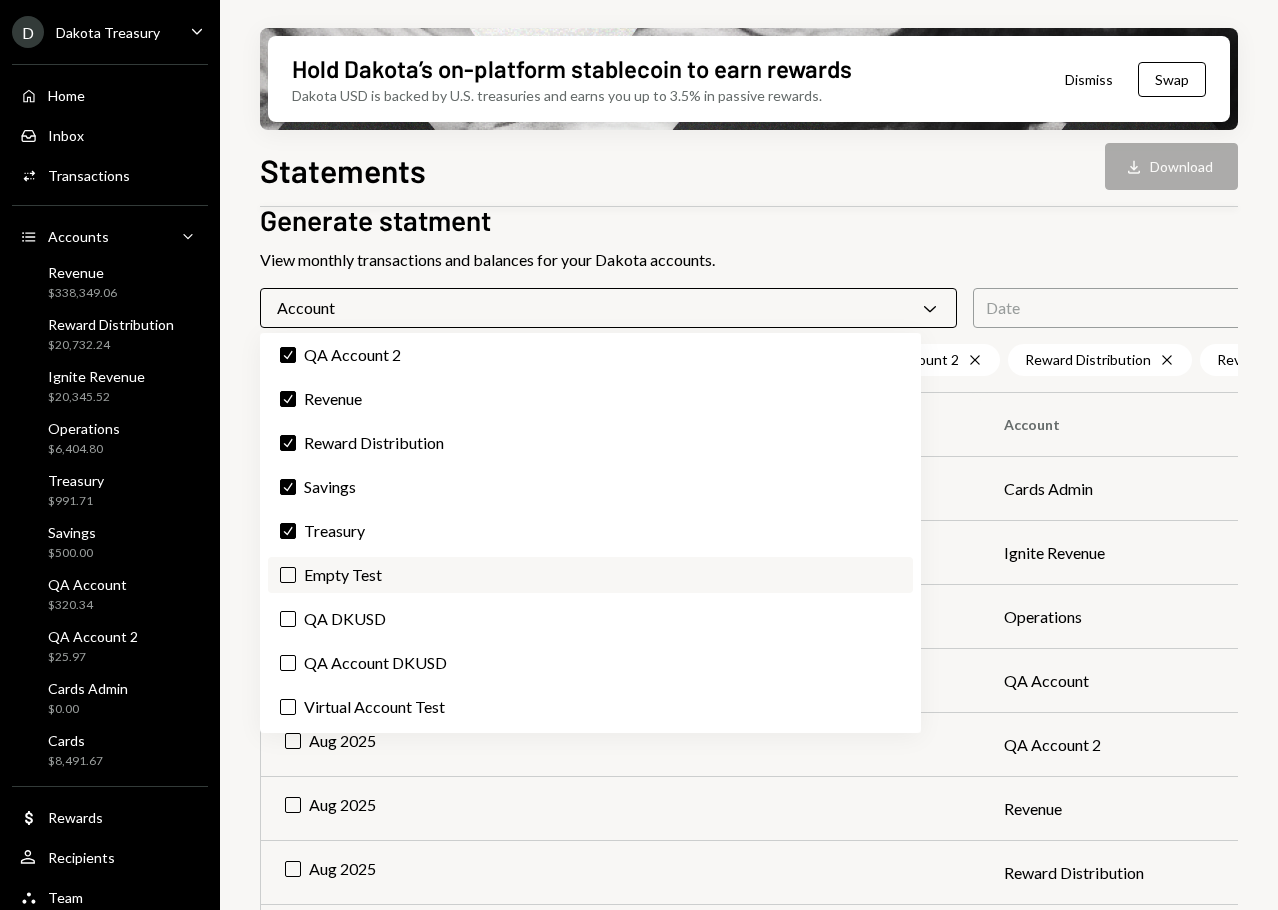 click on "Empty Test" at bounding box center [590, 575] 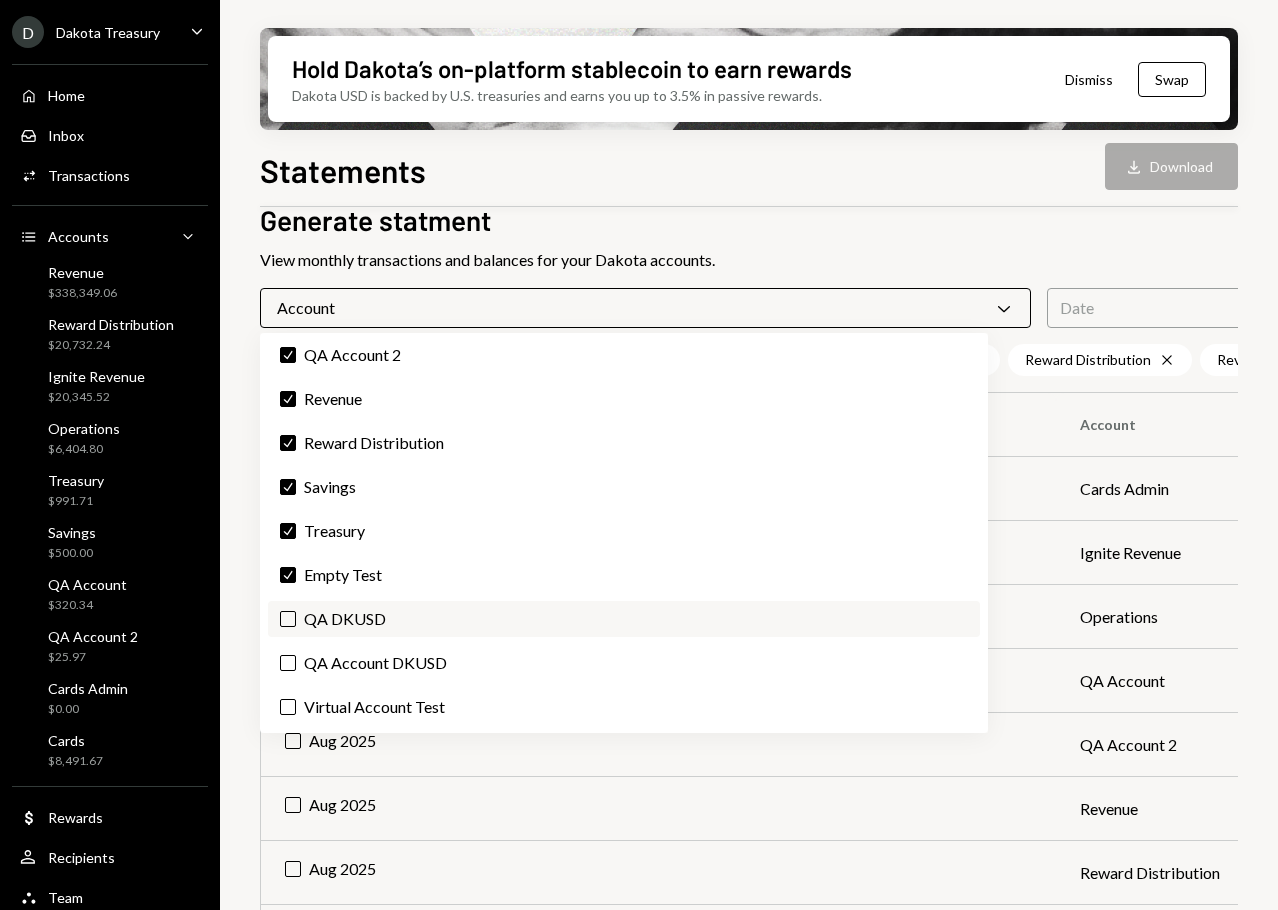 click on "QA DKUSD" at bounding box center (624, 619) 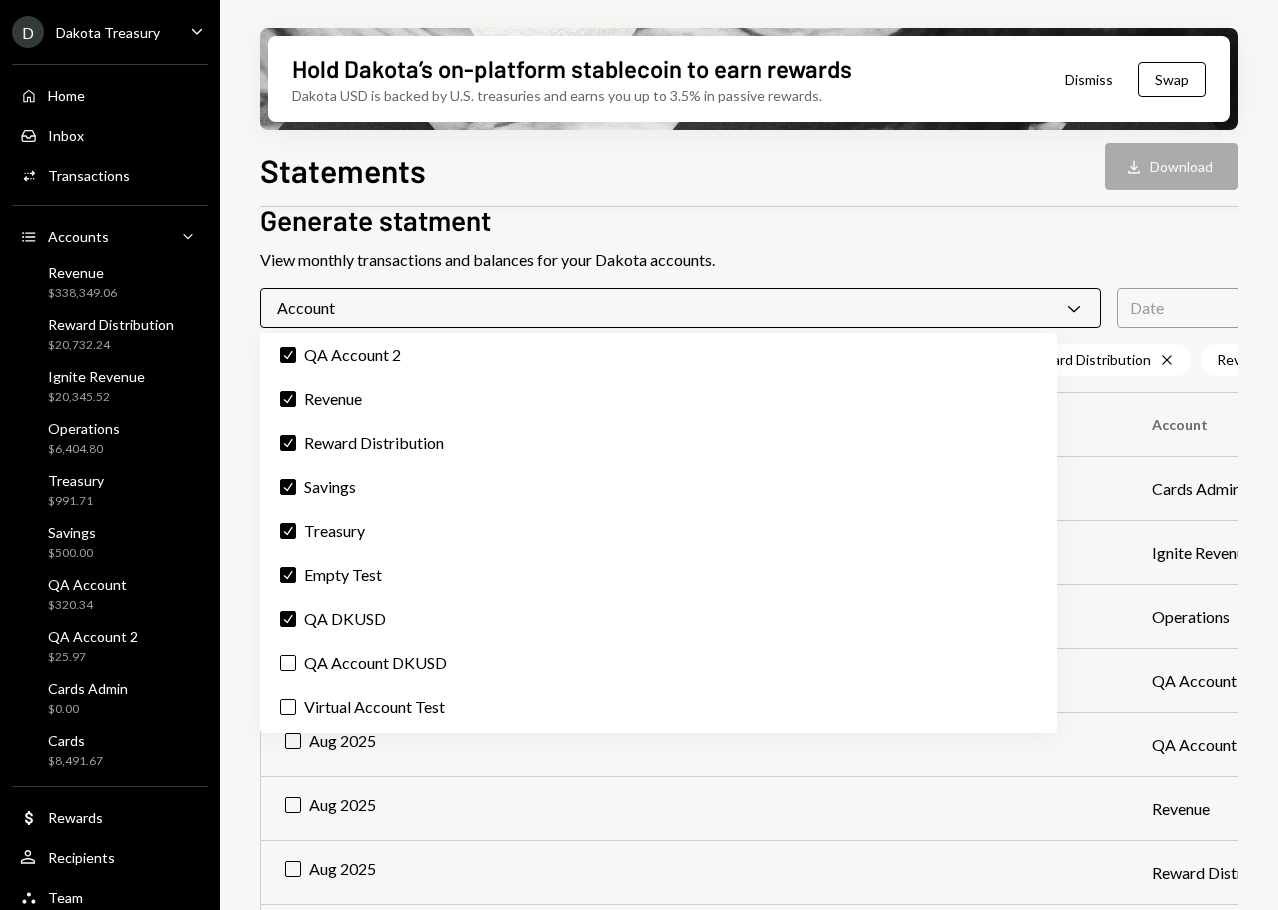 click on "QA Account DKUSD" at bounding box center [658, 663] 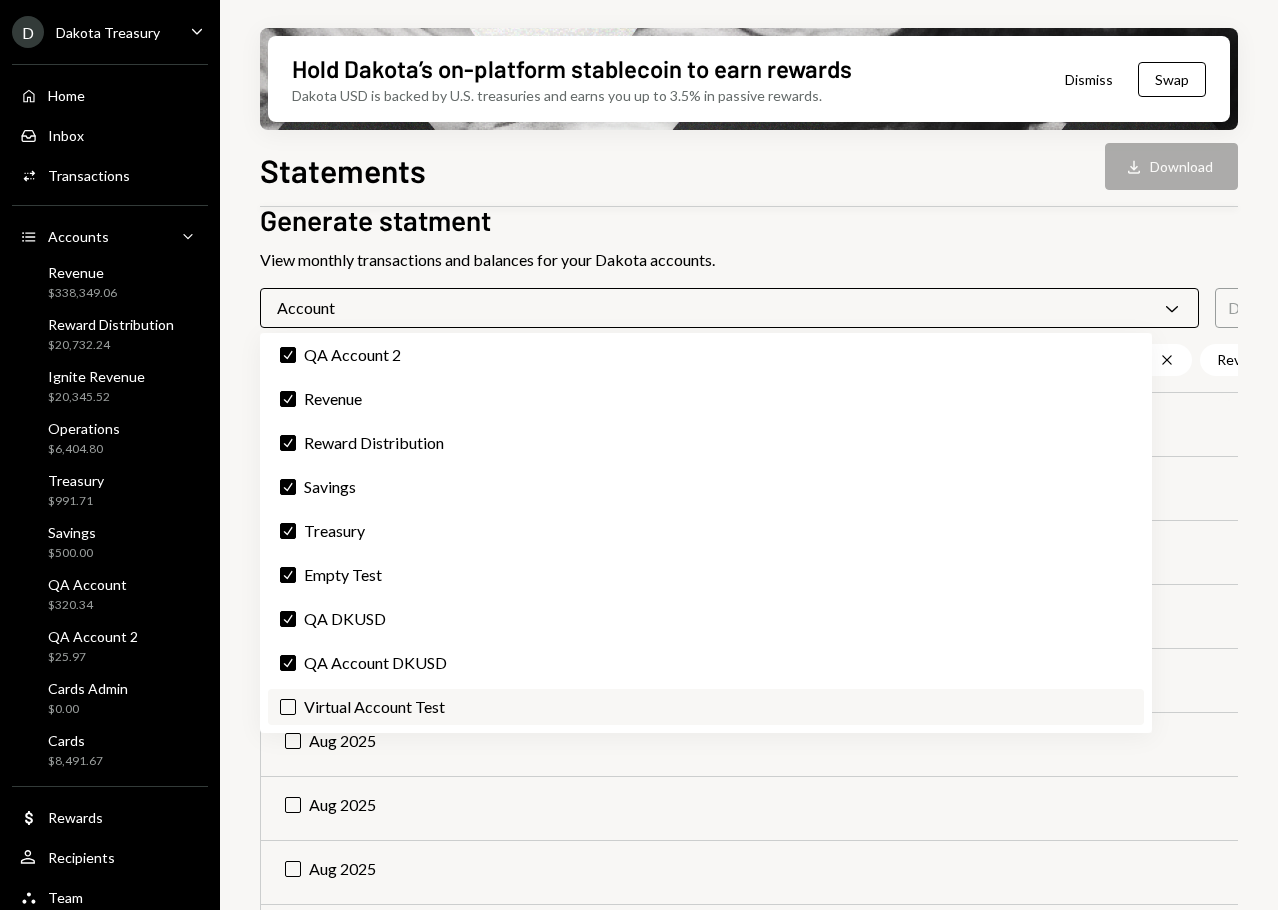 click on "Virtual Account Test" at bounding box center (706, 707) 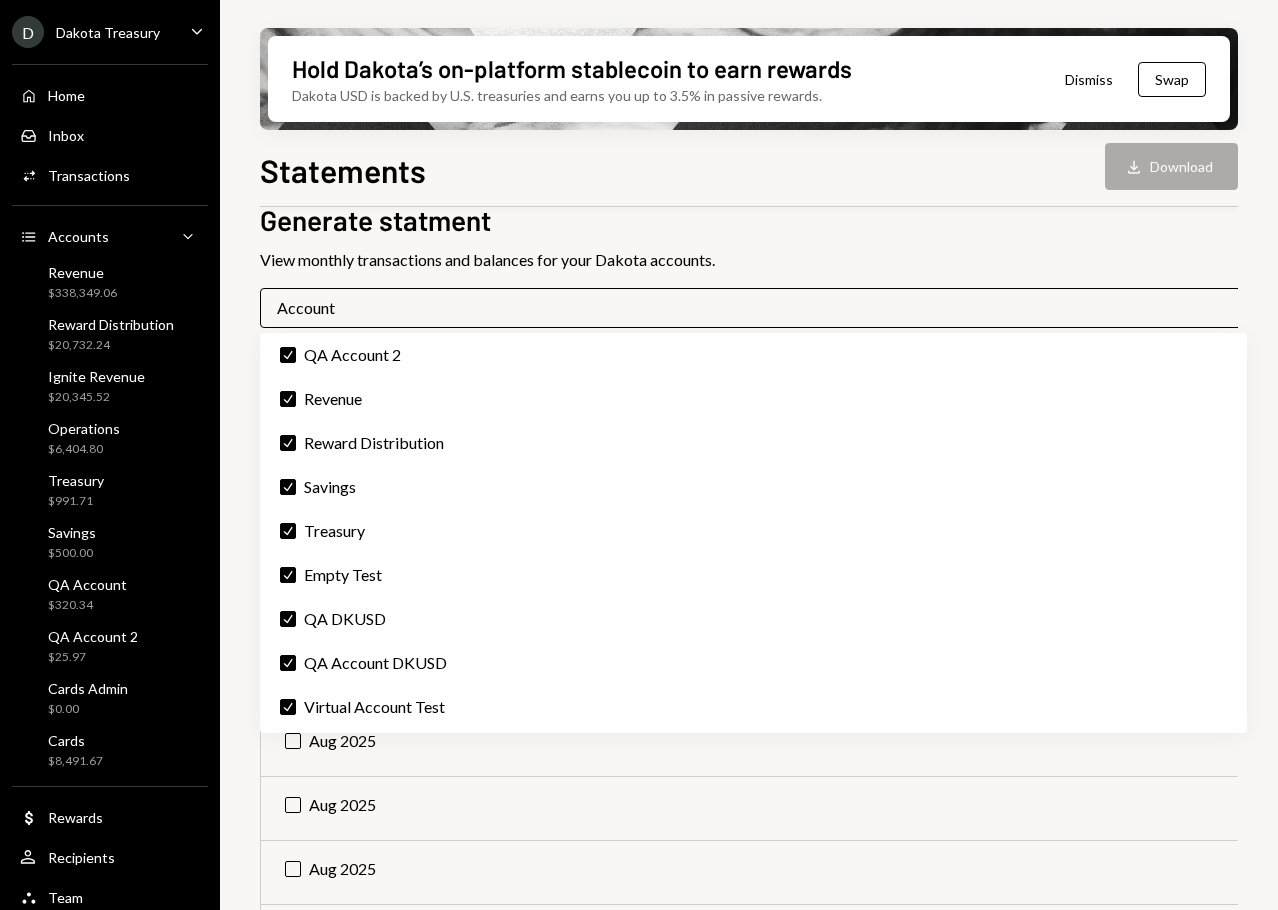 click on "View monthly transactions and balances for your Dakota accounts." at bounding box center [1297, 260] 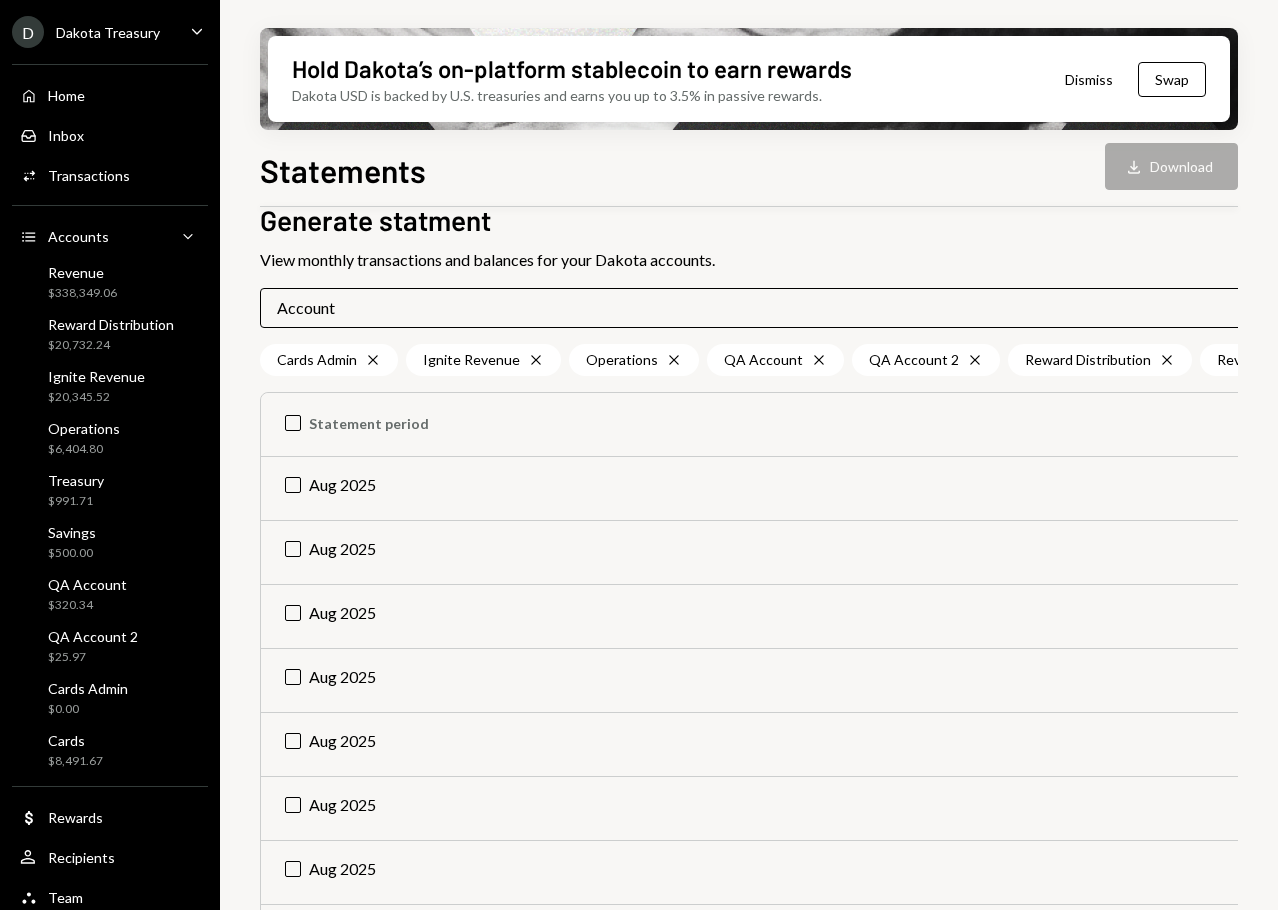 click on "Account Chevron Down" at bounding box center (779, 308) 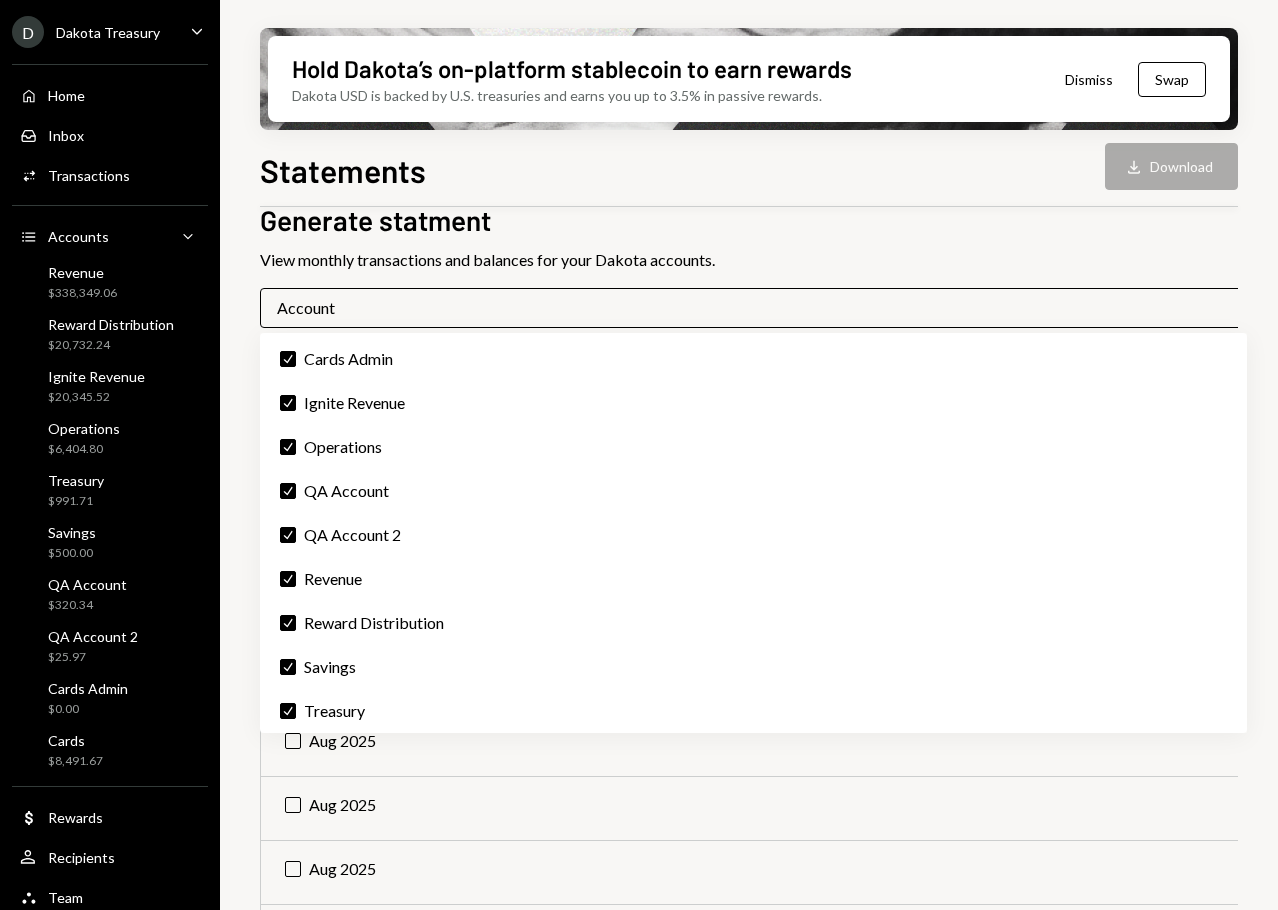 click on "View monthly transactions and balances for your Dakota accounts." at bounding box center (1297, 260) 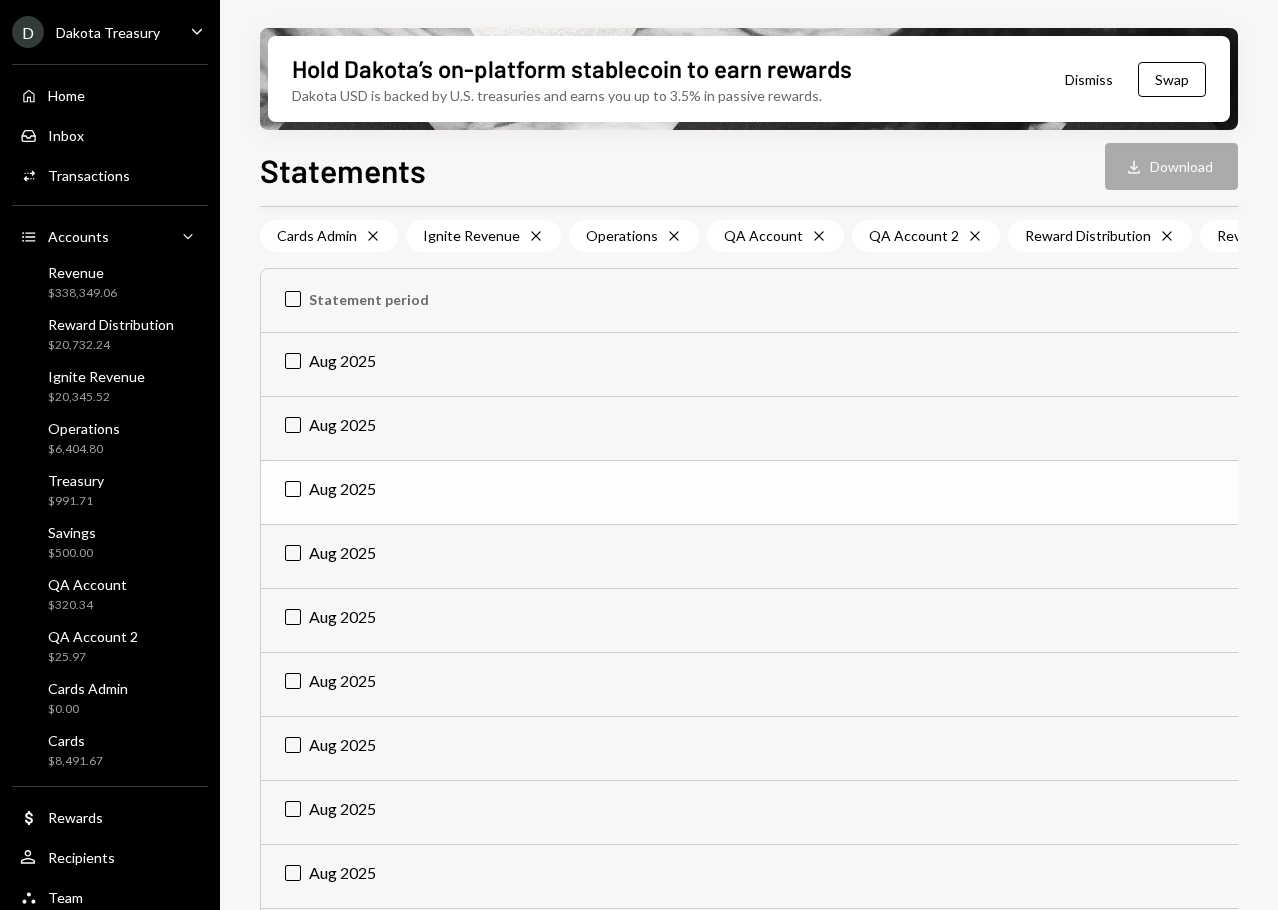 scroll, scrollTop: 300, scrollLeft: 0, axis: vertical 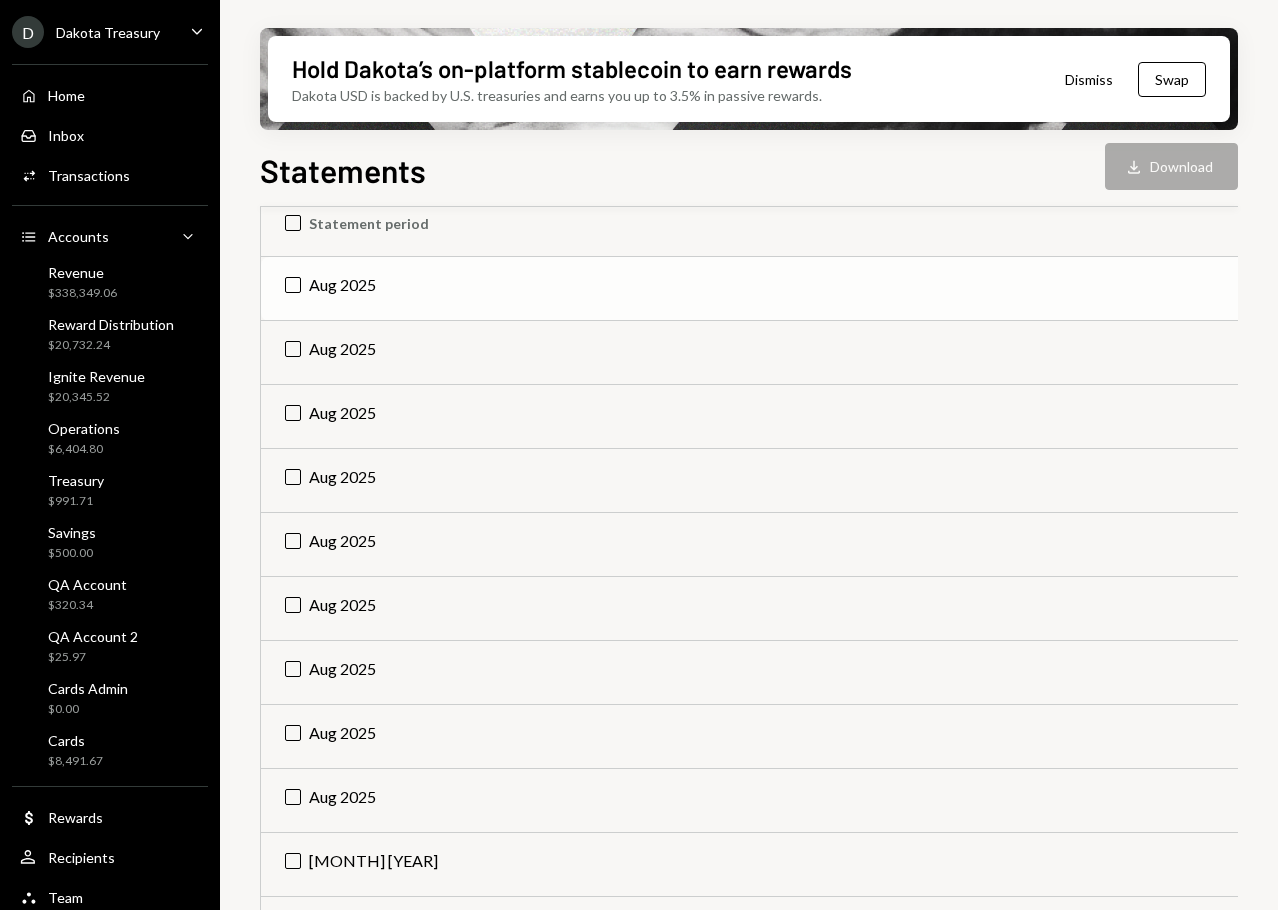click on "Aug 2025" at bounding box center (796, 289) 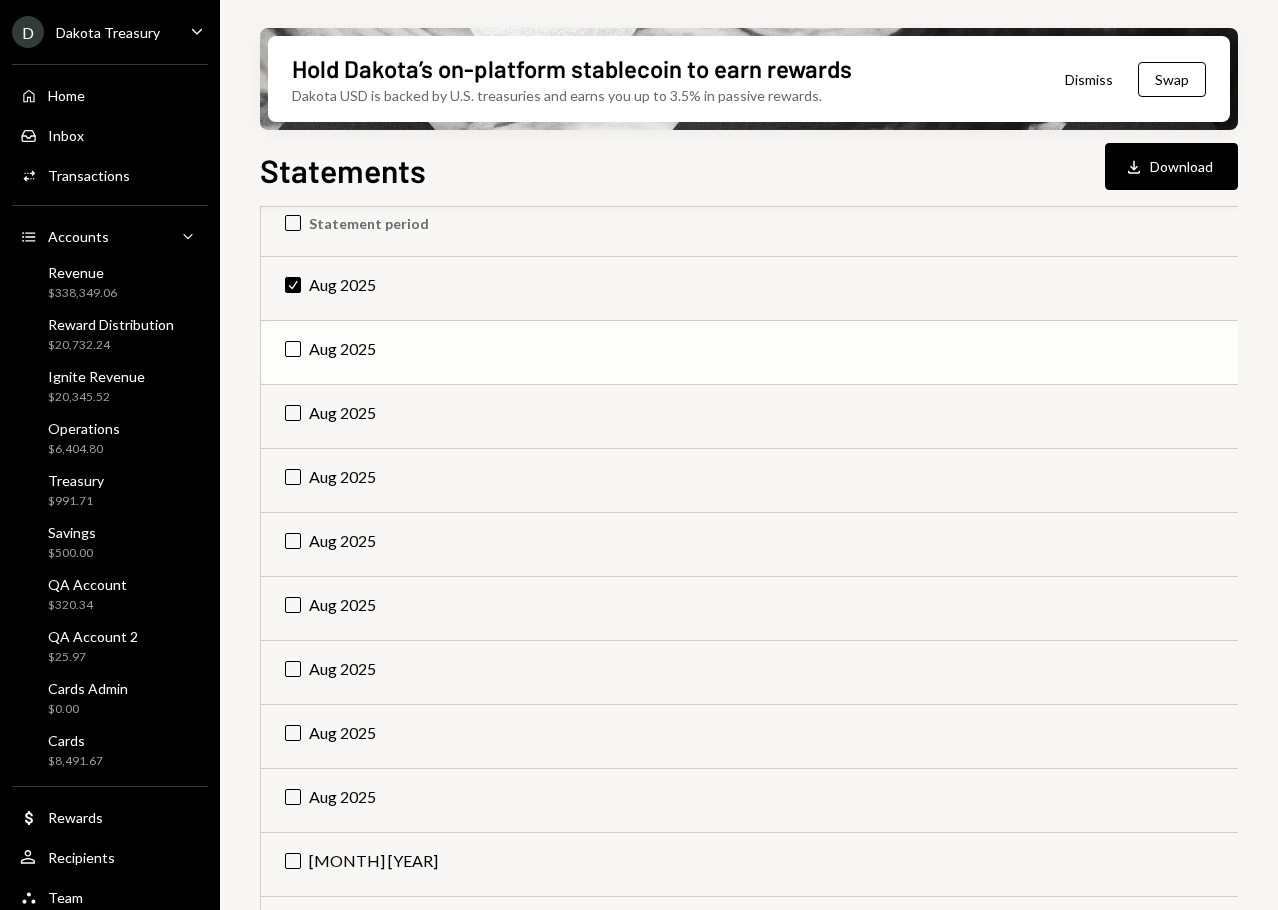 click on "Aug 2025" at bounding box center [796, 353] 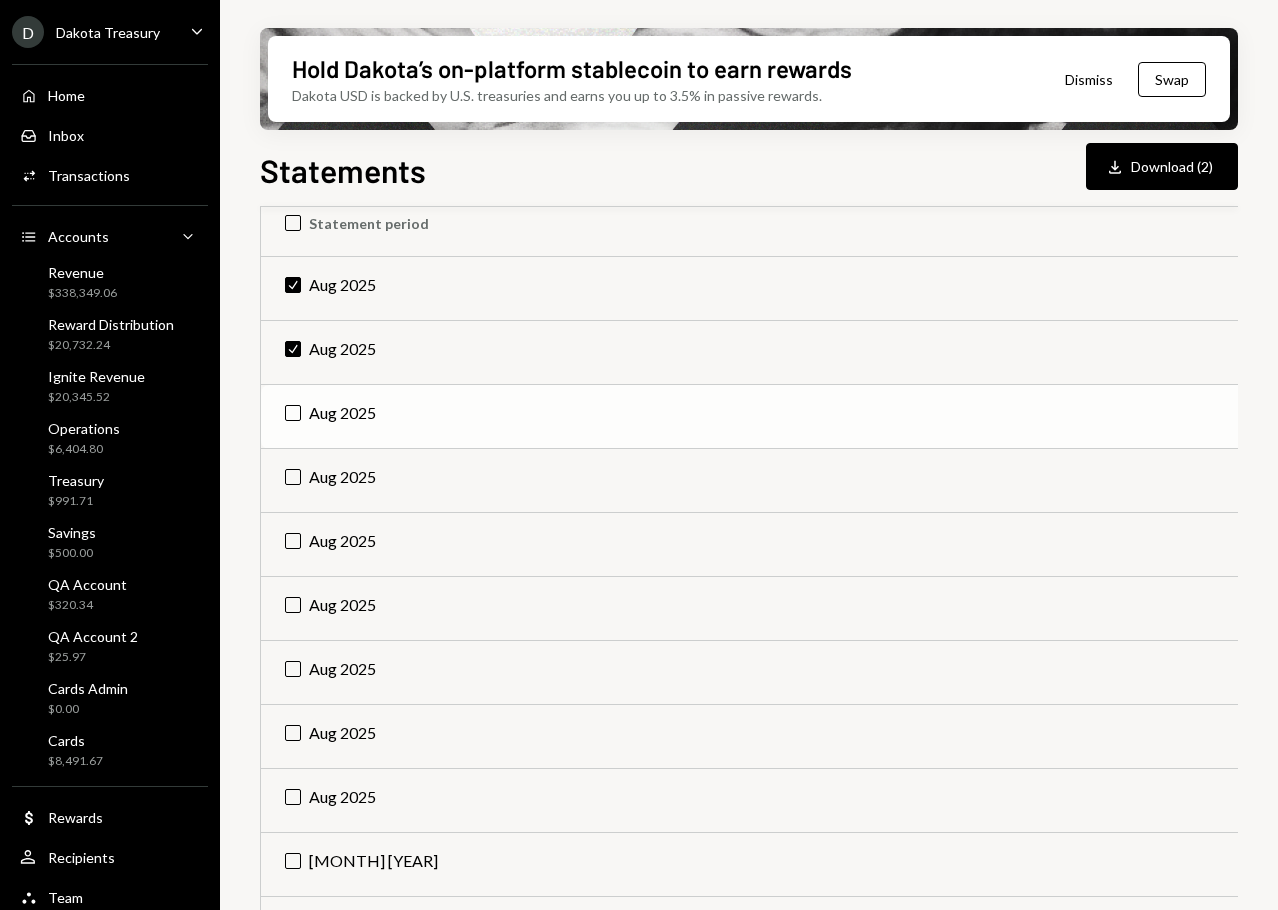 click on "Aug 2025" at bounding box center (796, 417) 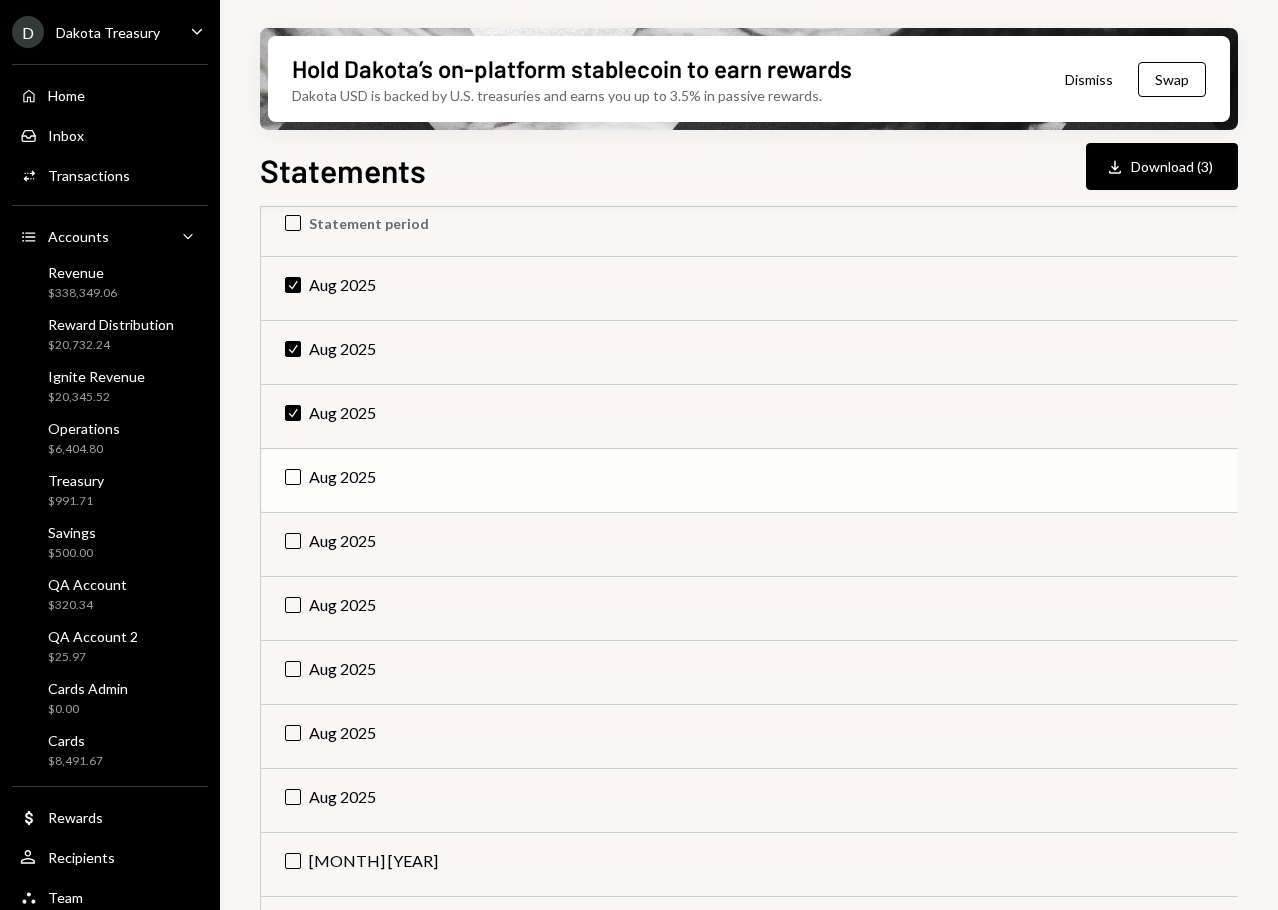 click on "Aug 2025" at bounding box center [796, 481] 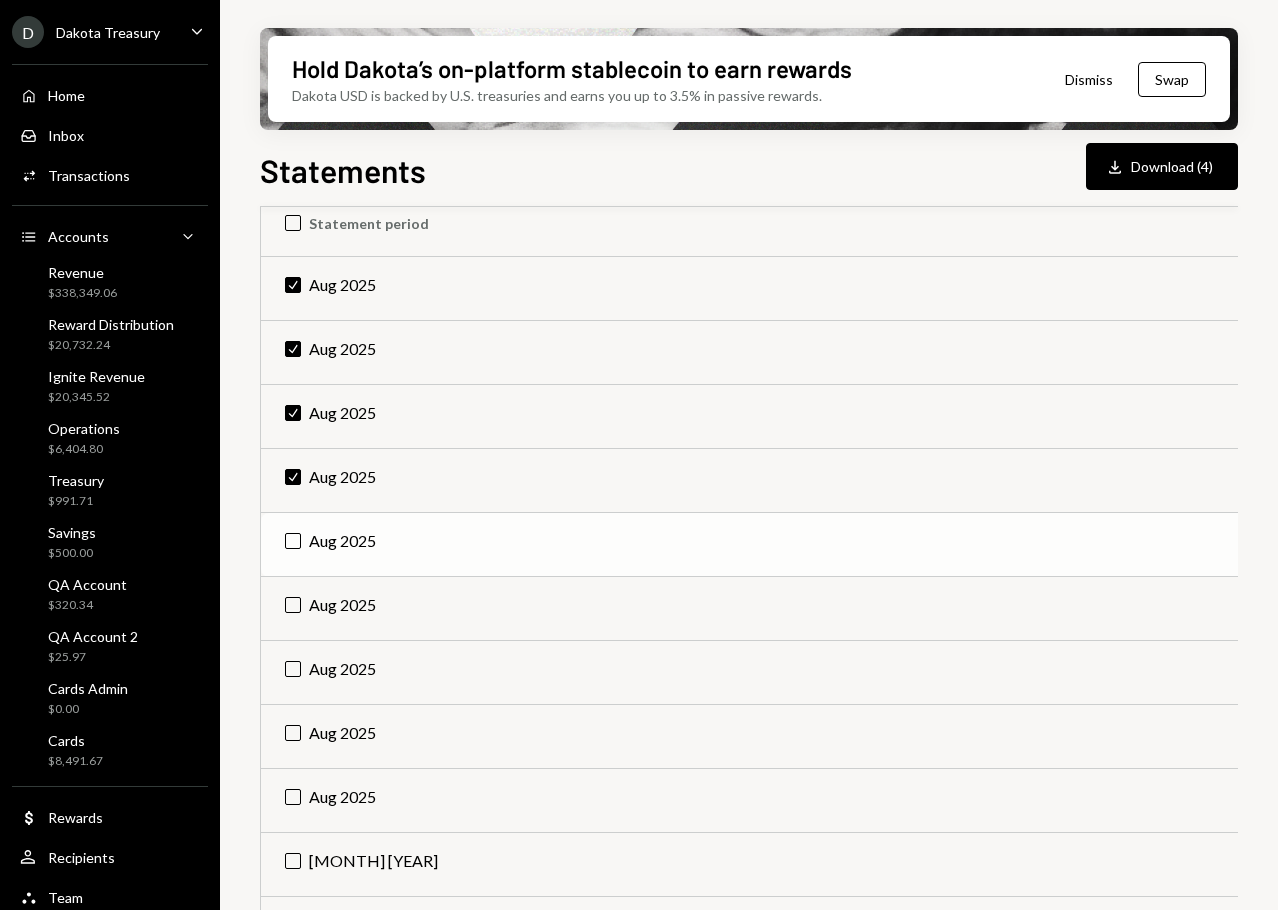 click on "Aug 2025" at bounding box center (796, 545) 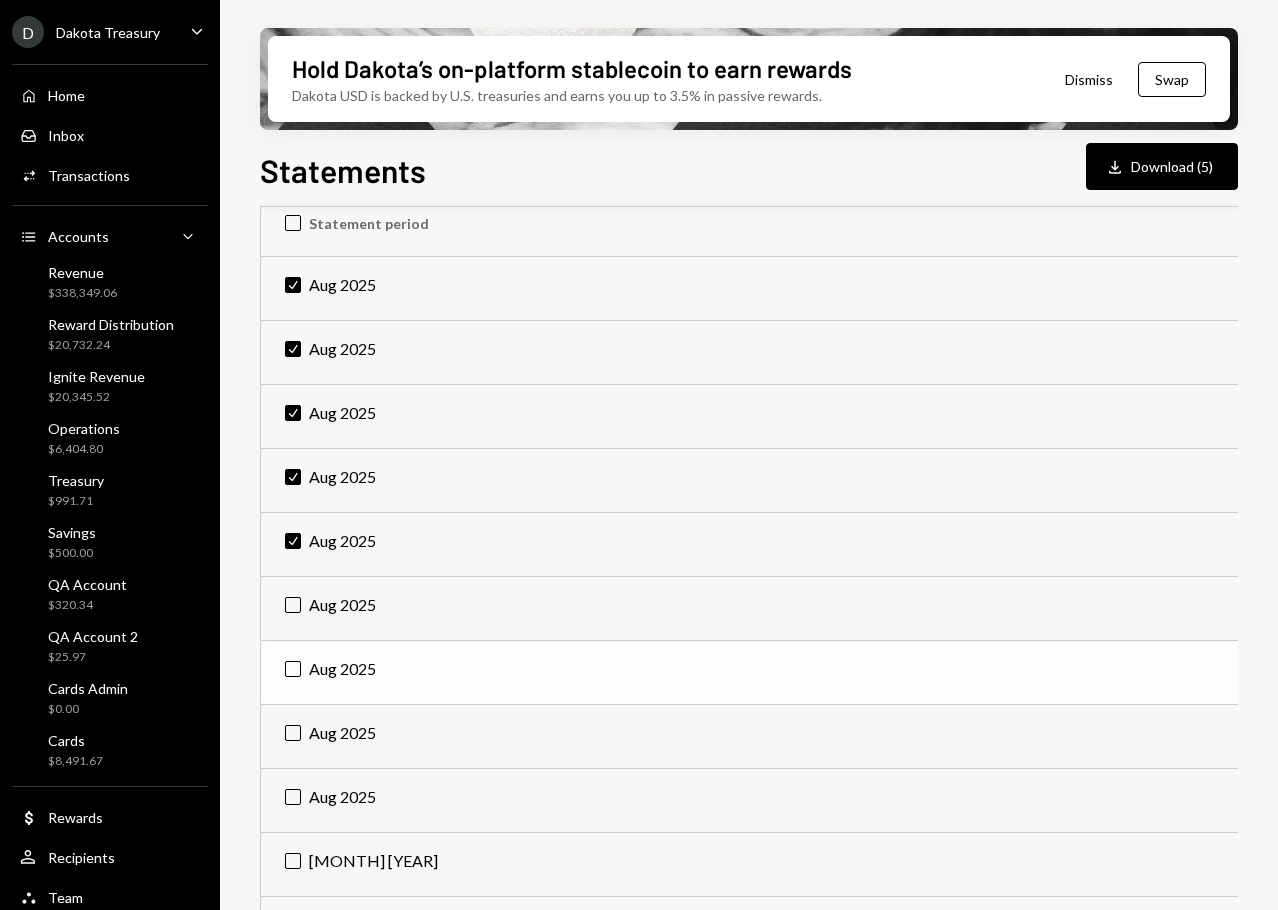 click on "Aug 2025" at bounding box center (796, 609) 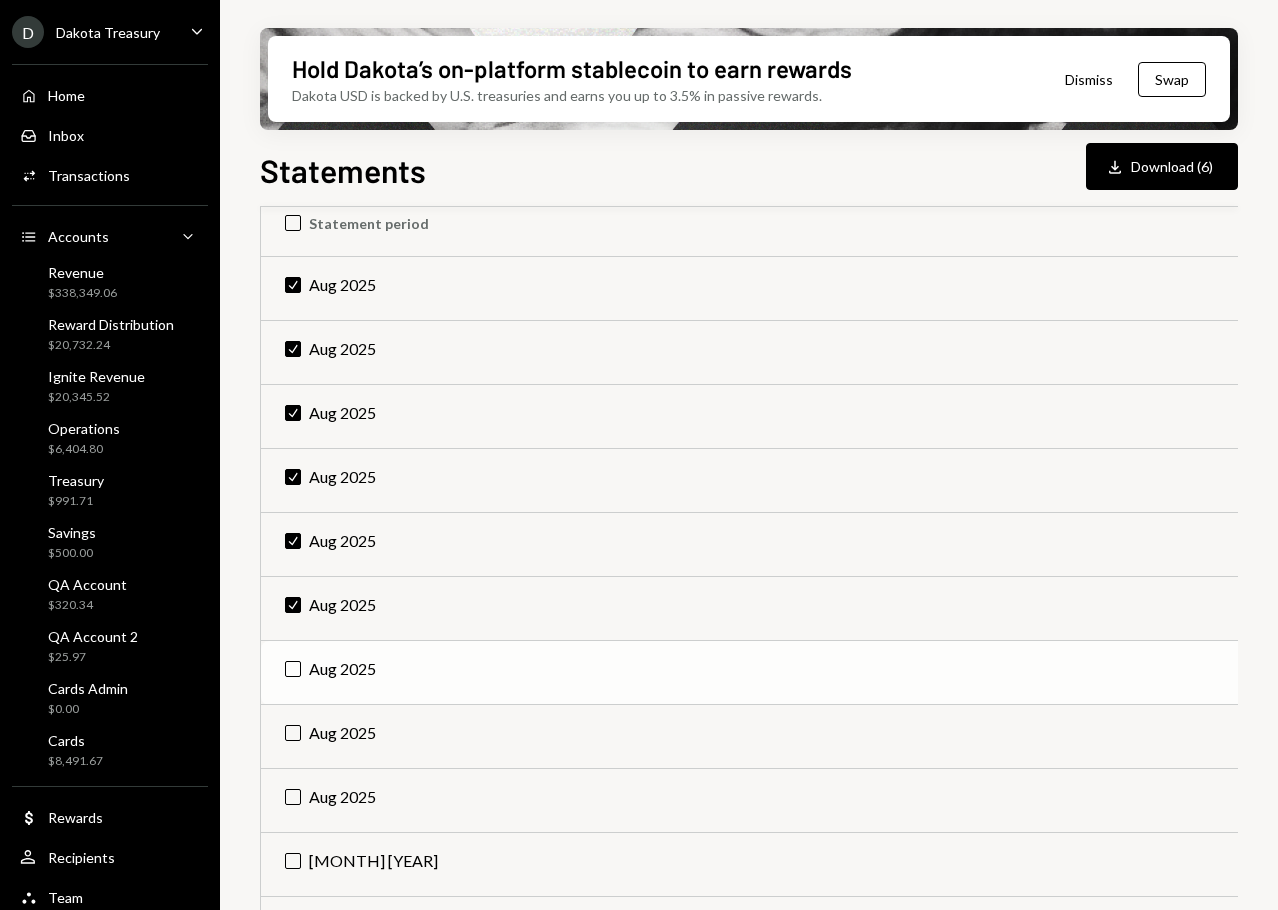 click on "Aug 2025" at bounding box center (796, 673) 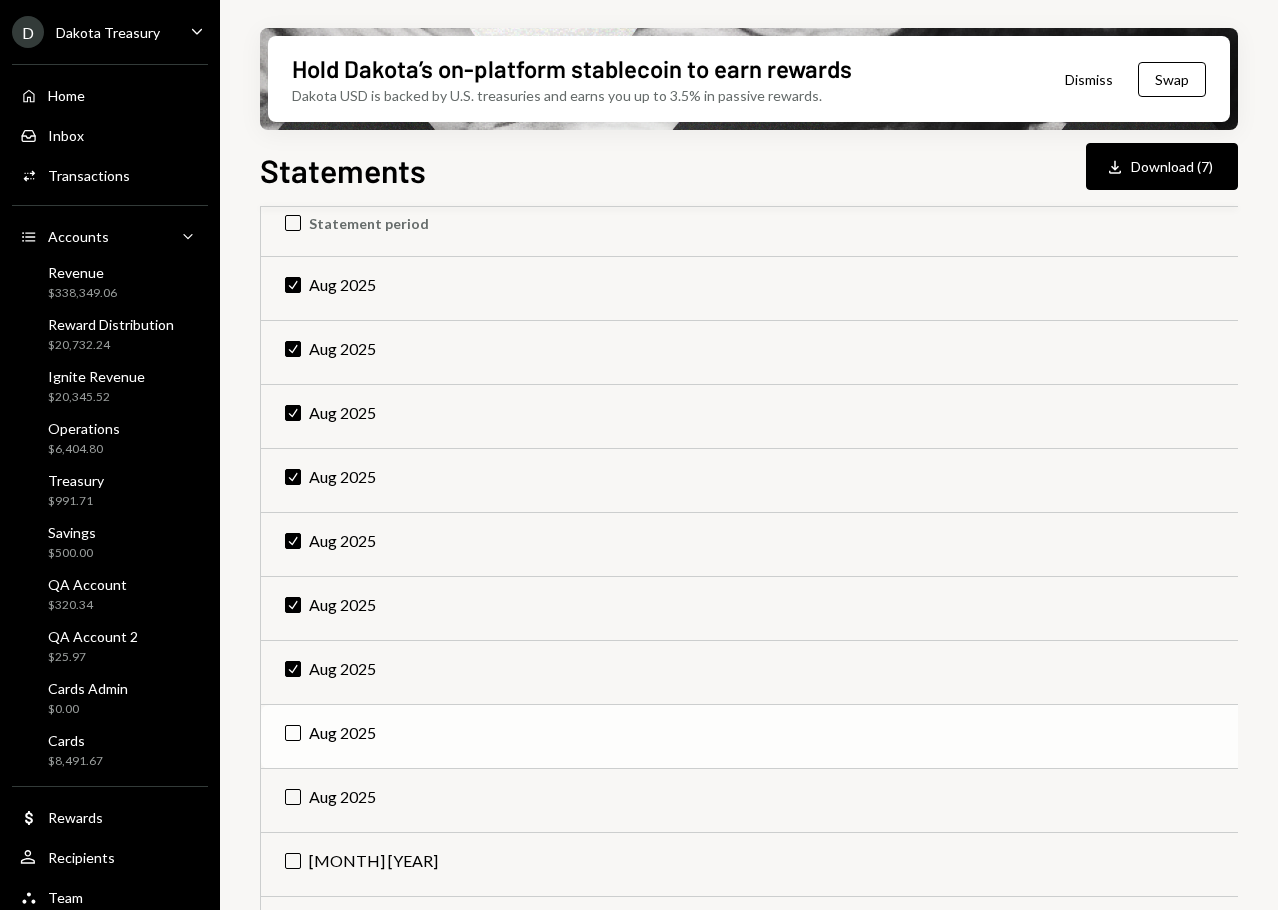 click on "Aug 2025" at bounding box center (796, 737) 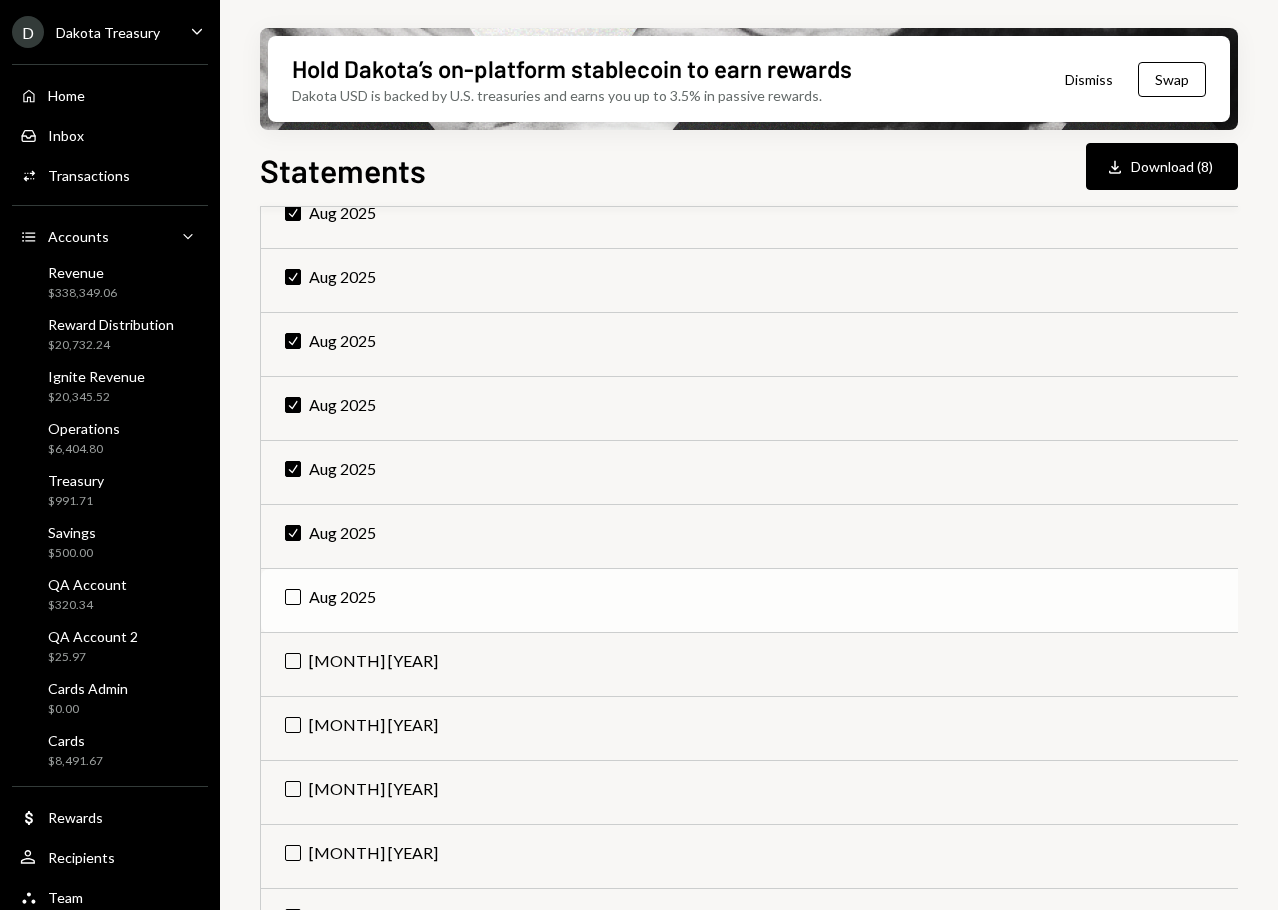 click on "Aug 2025" at bounding box center (796, 601) 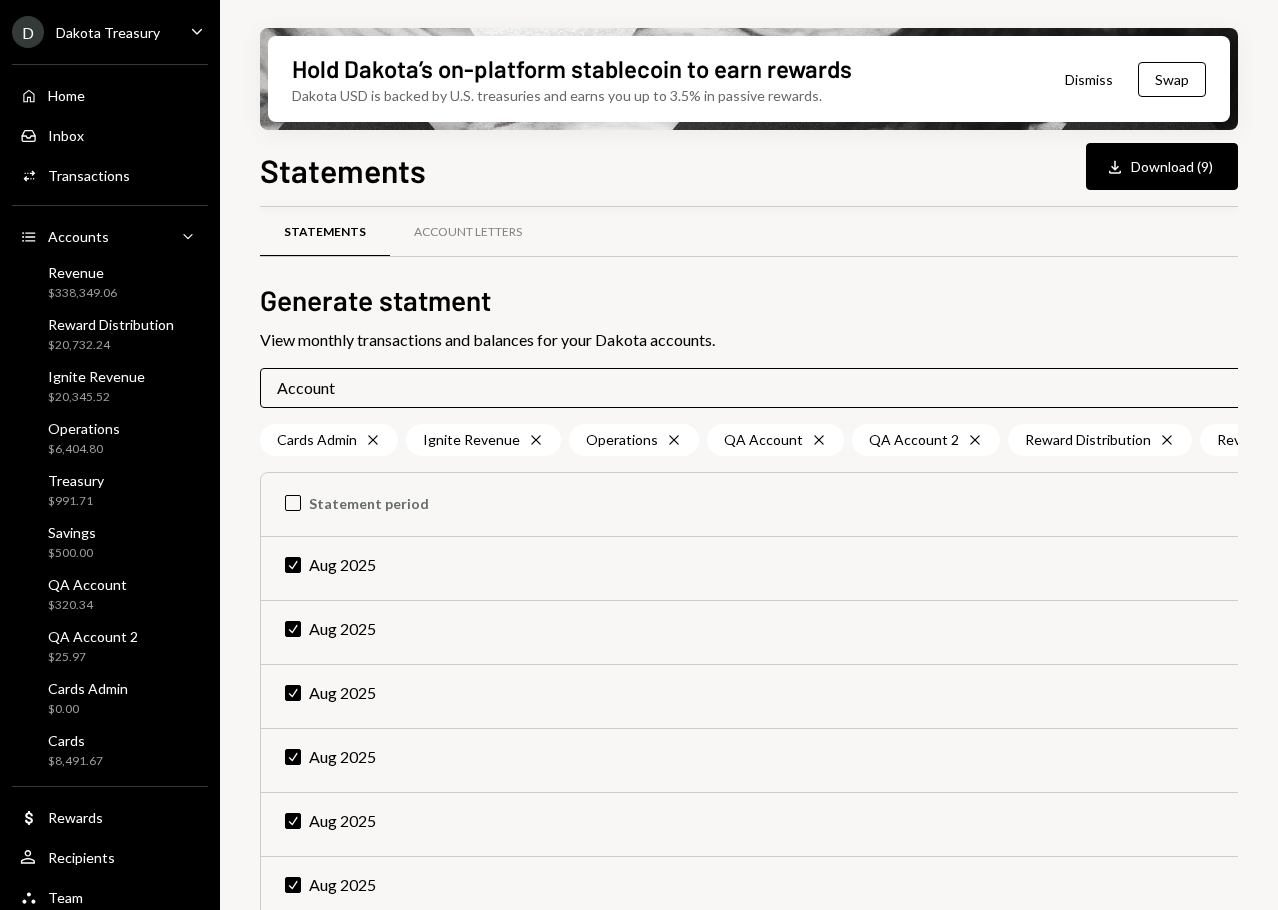 scroll, scrollTop: 0, scrollLeft: 0, axis: both 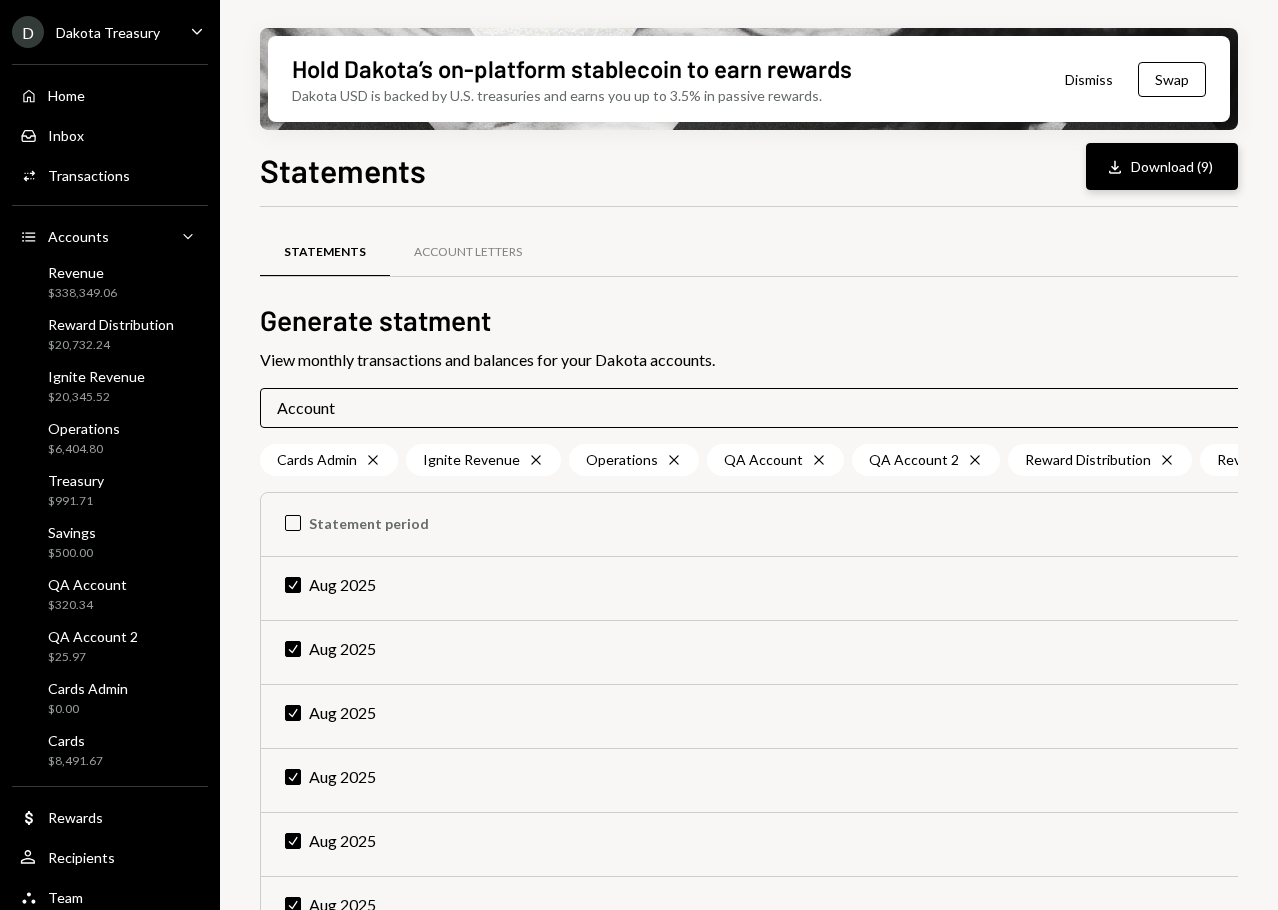 click on "Download Download   (9)" at bounding box center [1162, 166] 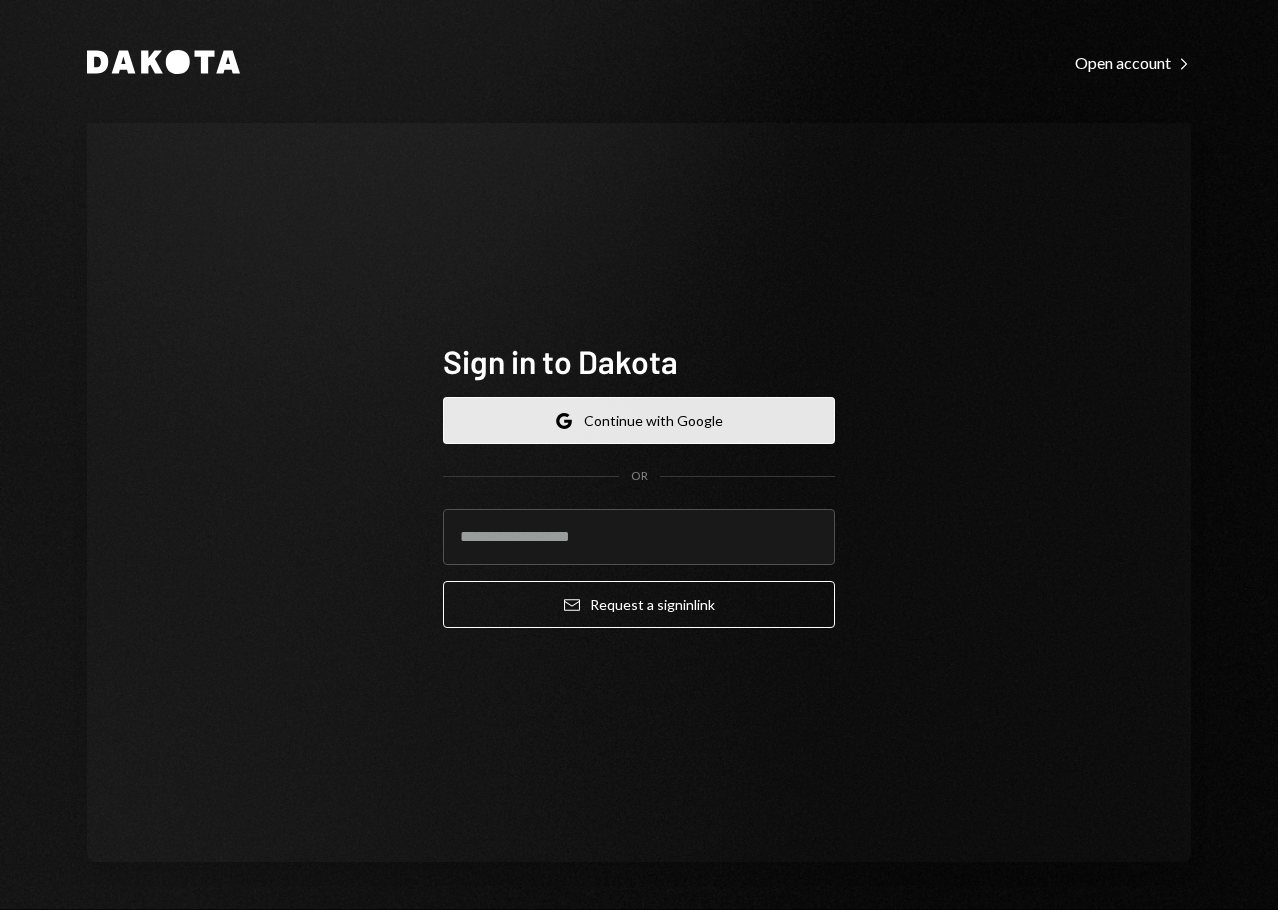 click on "Google  Continue with Google" at bounding box center [639, 420] 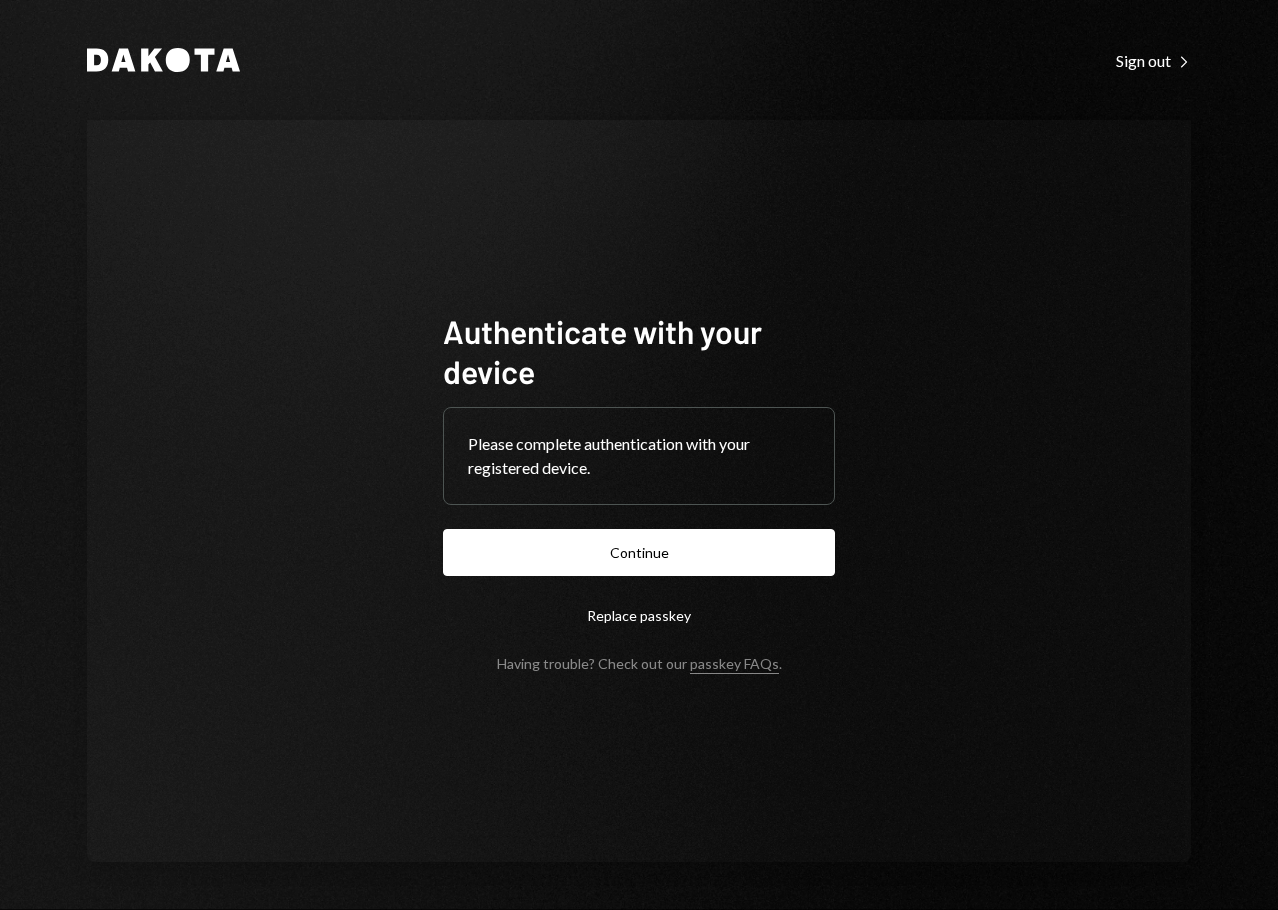 scroll, scrollTop: 0, scrollLeft: 0, axis: both 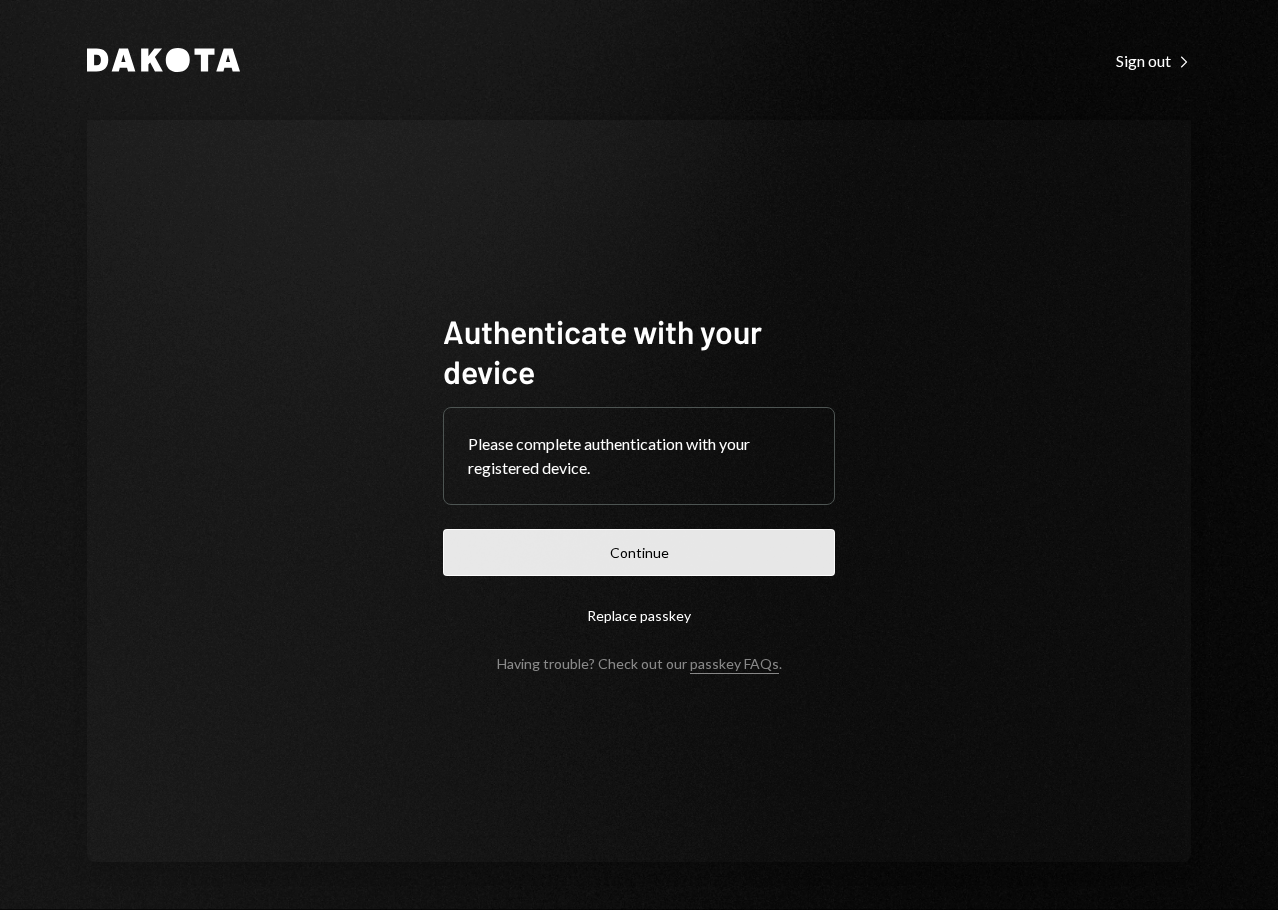 click on "Continue" at bounding box center (639, 552) 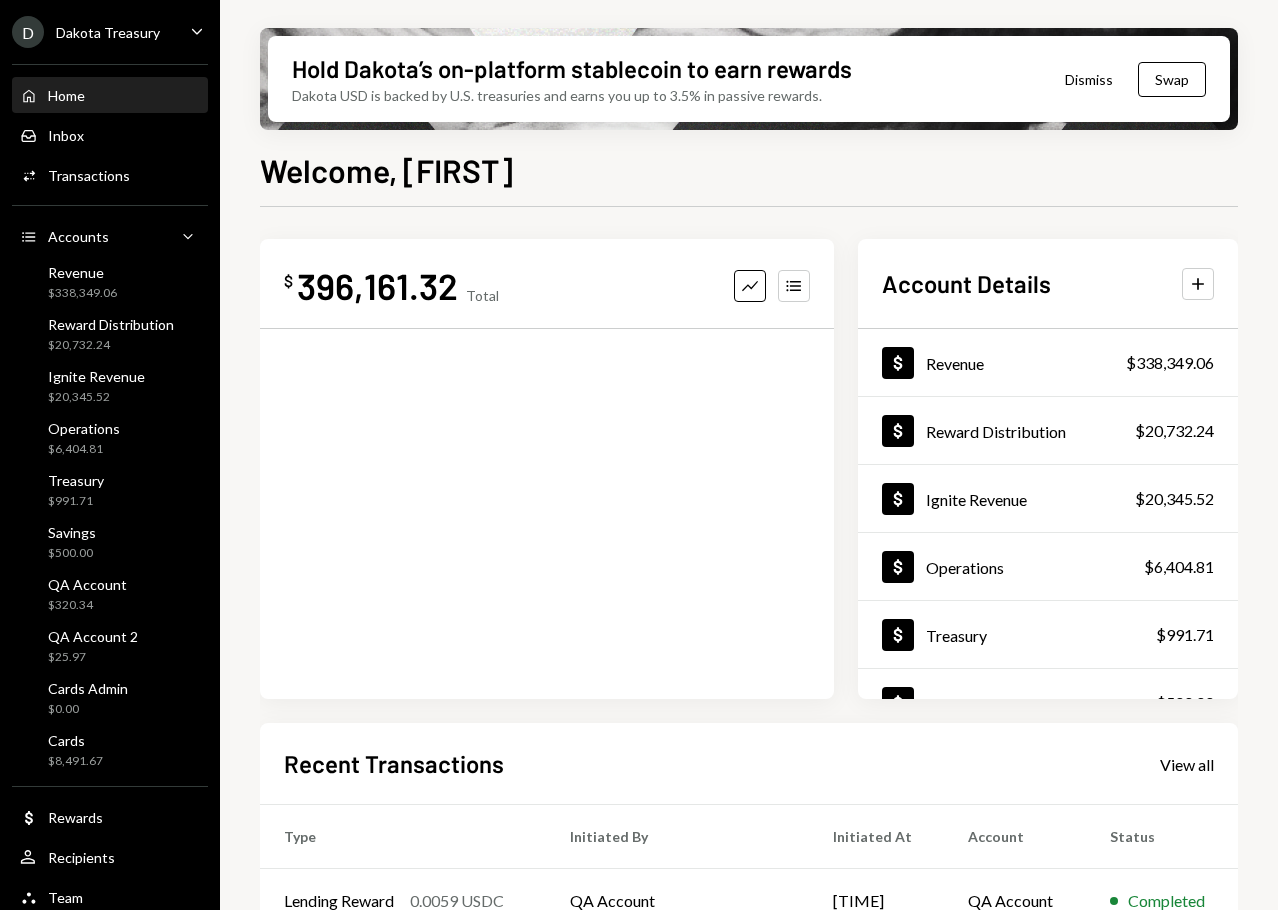 click on "Dakota Treasury" at bounding box center (108, 32) 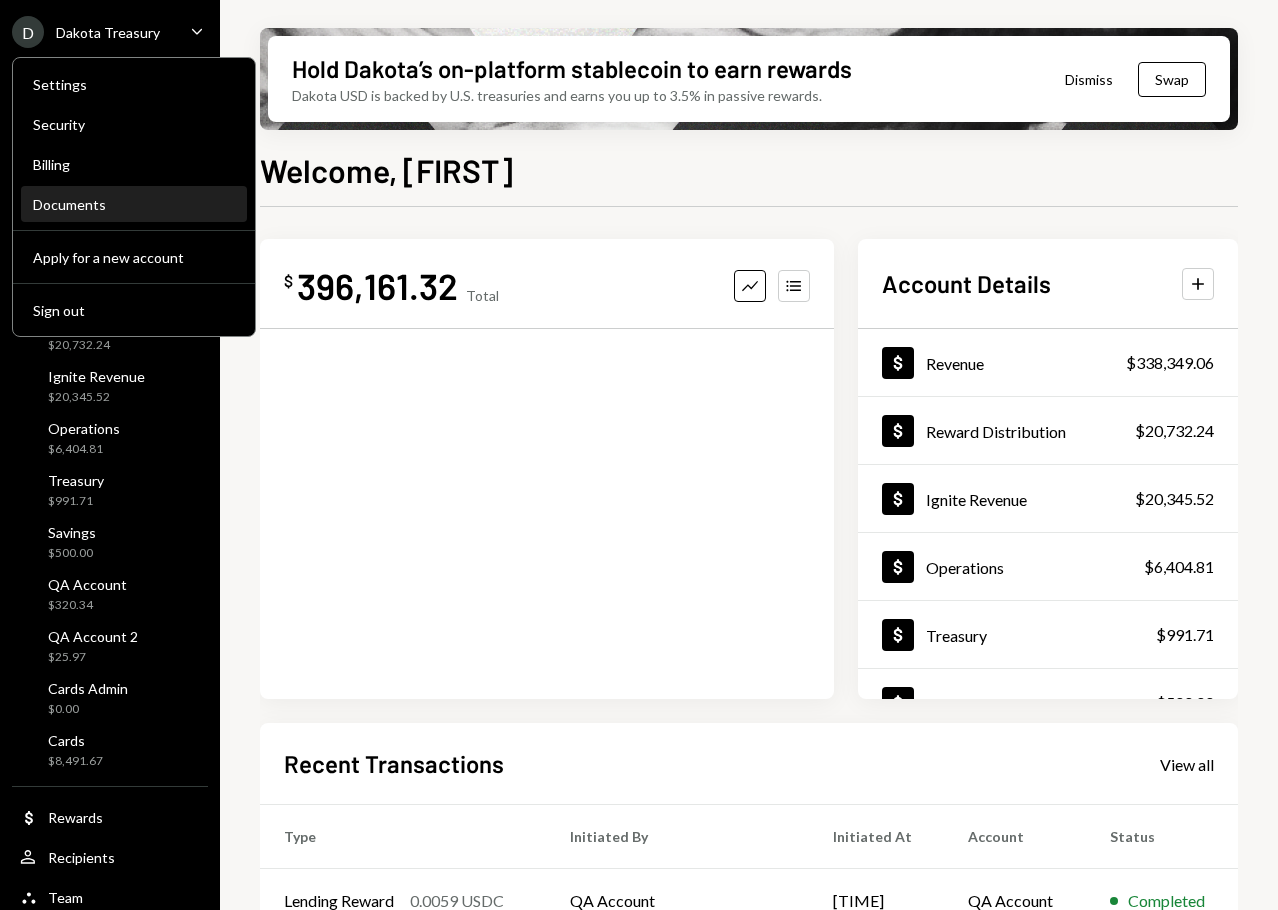 click on "Documents" at bounding box center (134, 204) 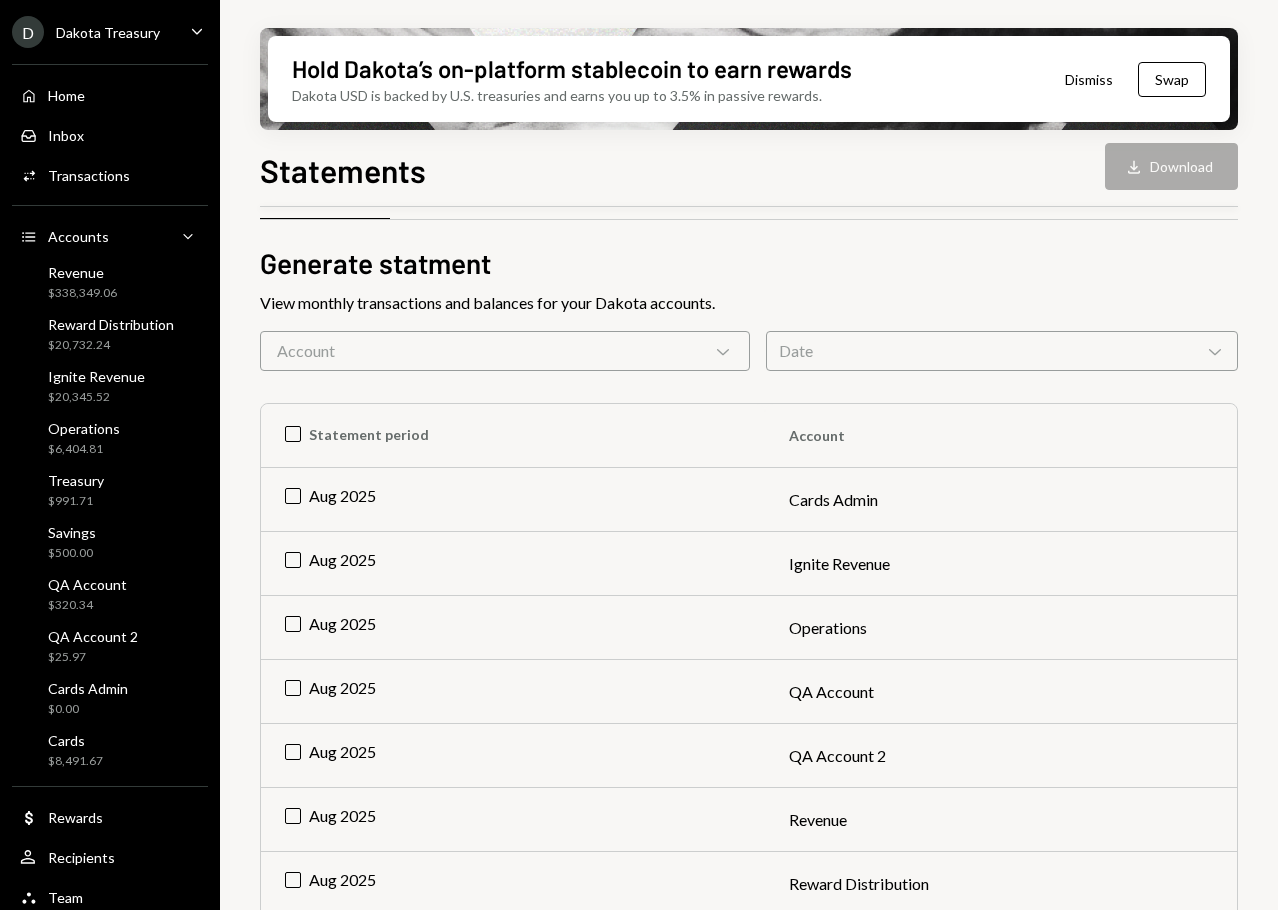 scroll, scrollTop: 100, scrollLeft: 0, axis: vertical 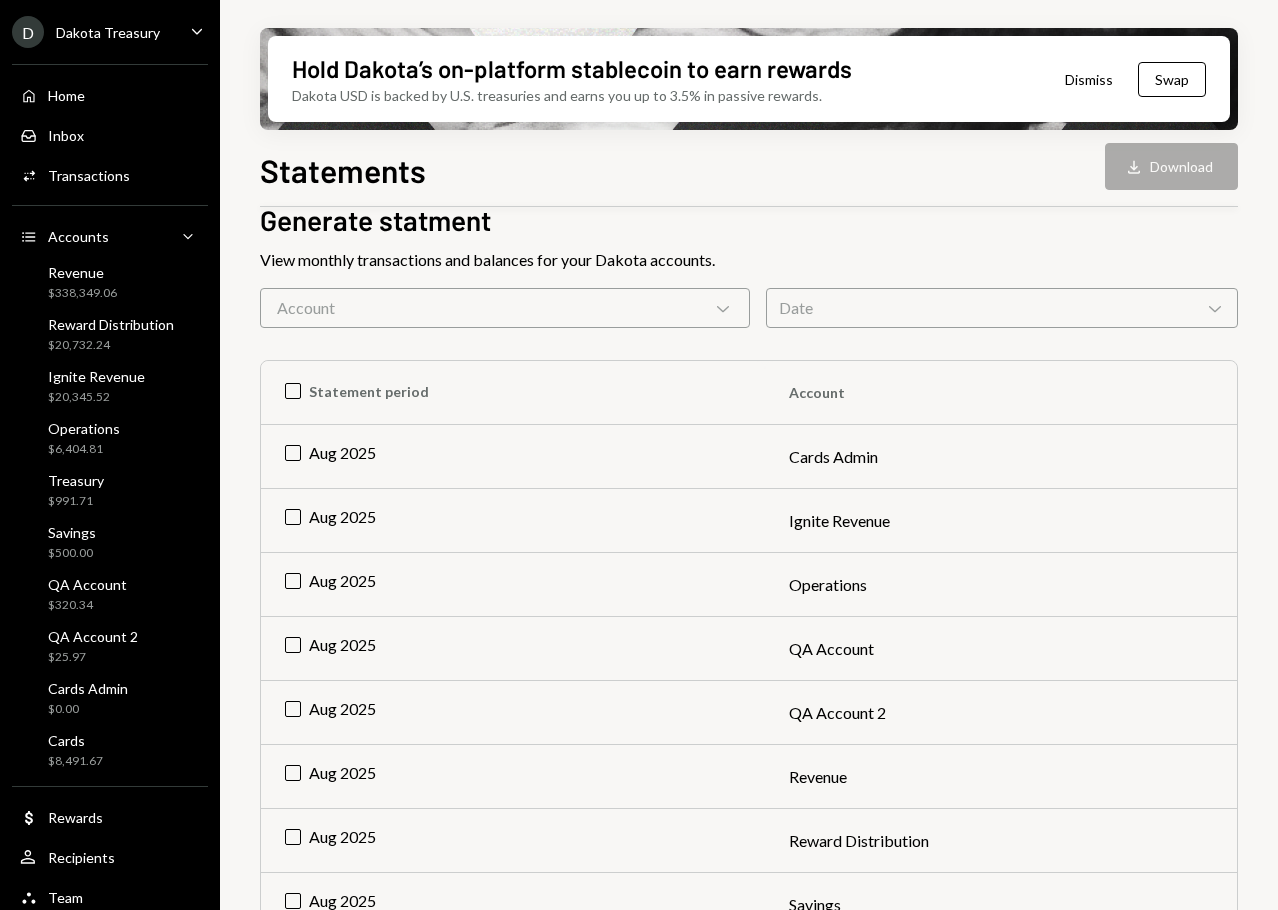 click on "Date Chevron Down" at bounding box center [1002, 308] 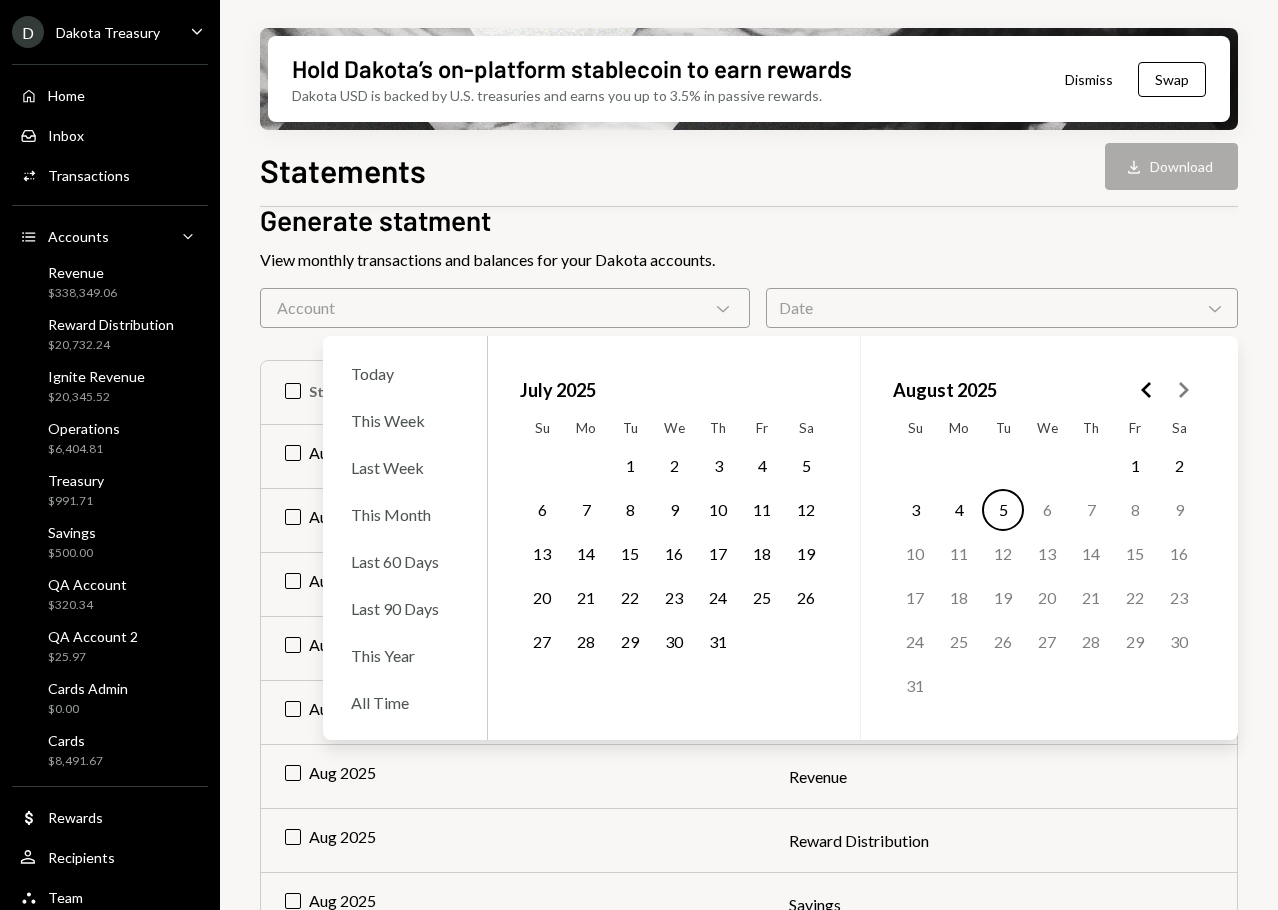 click on "1" at bounding box center [630, 466] 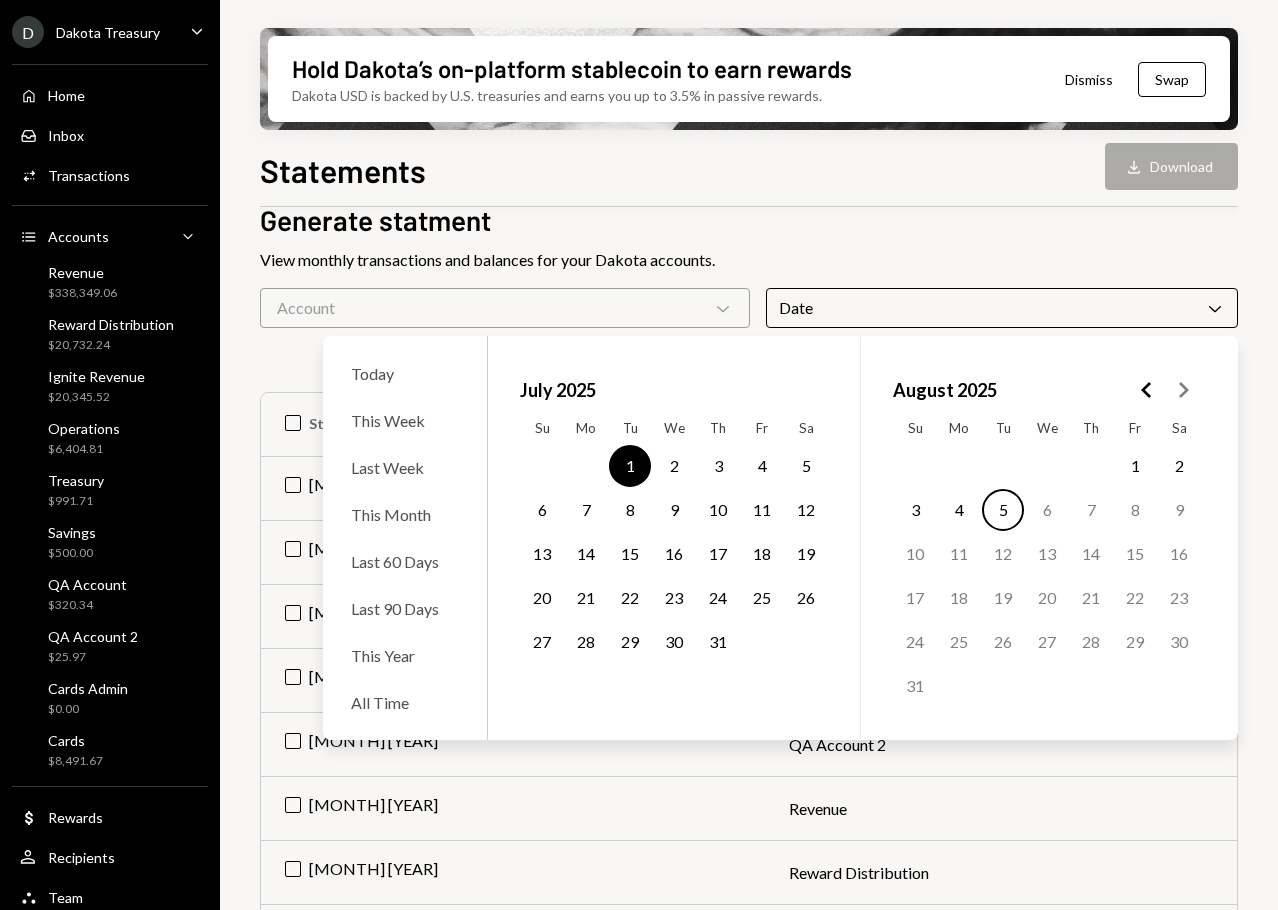 click on "31" at bounding box center (718, 642) 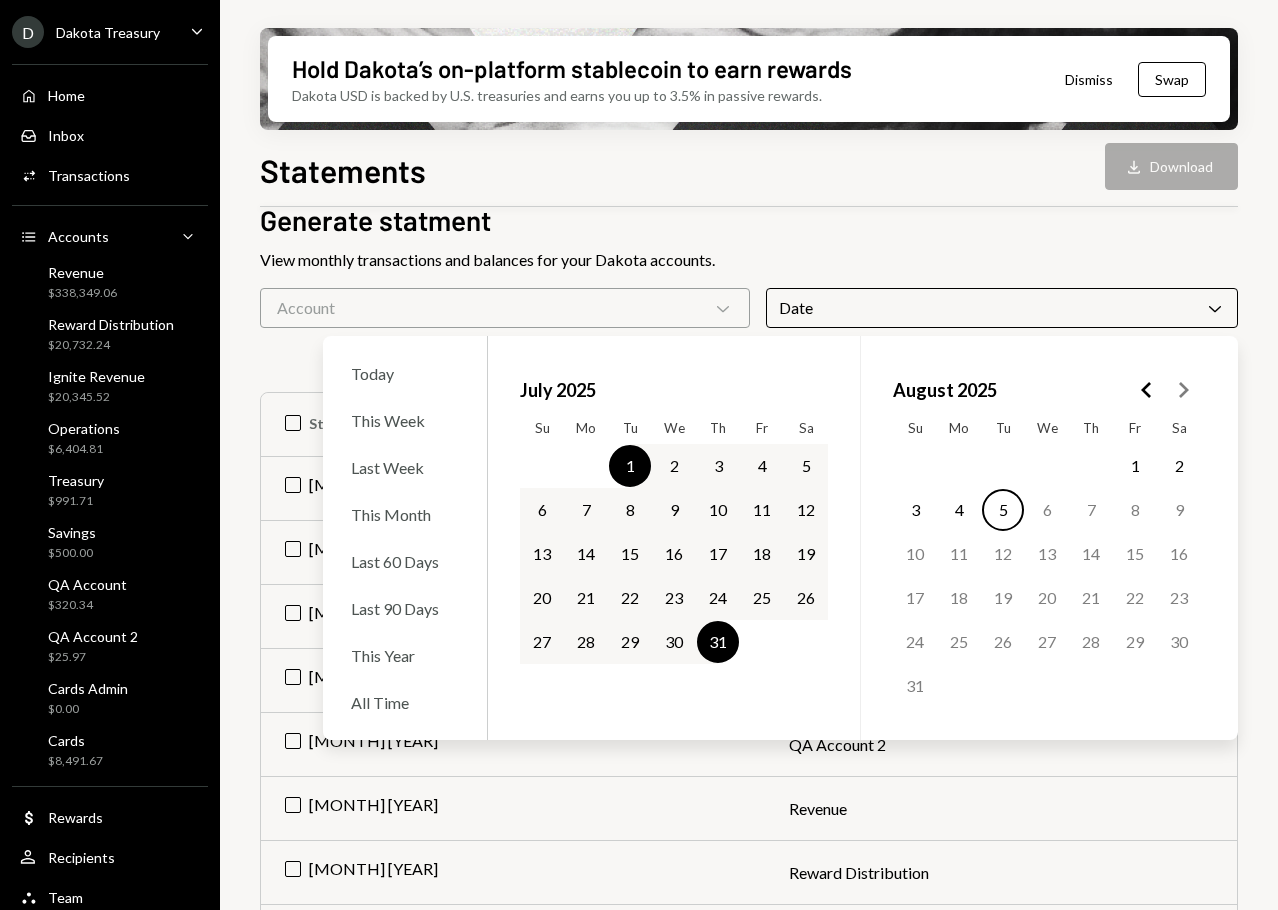 click on "View monthly transactions and balances for your Dakota accounts." at bounding box center (749, 260) 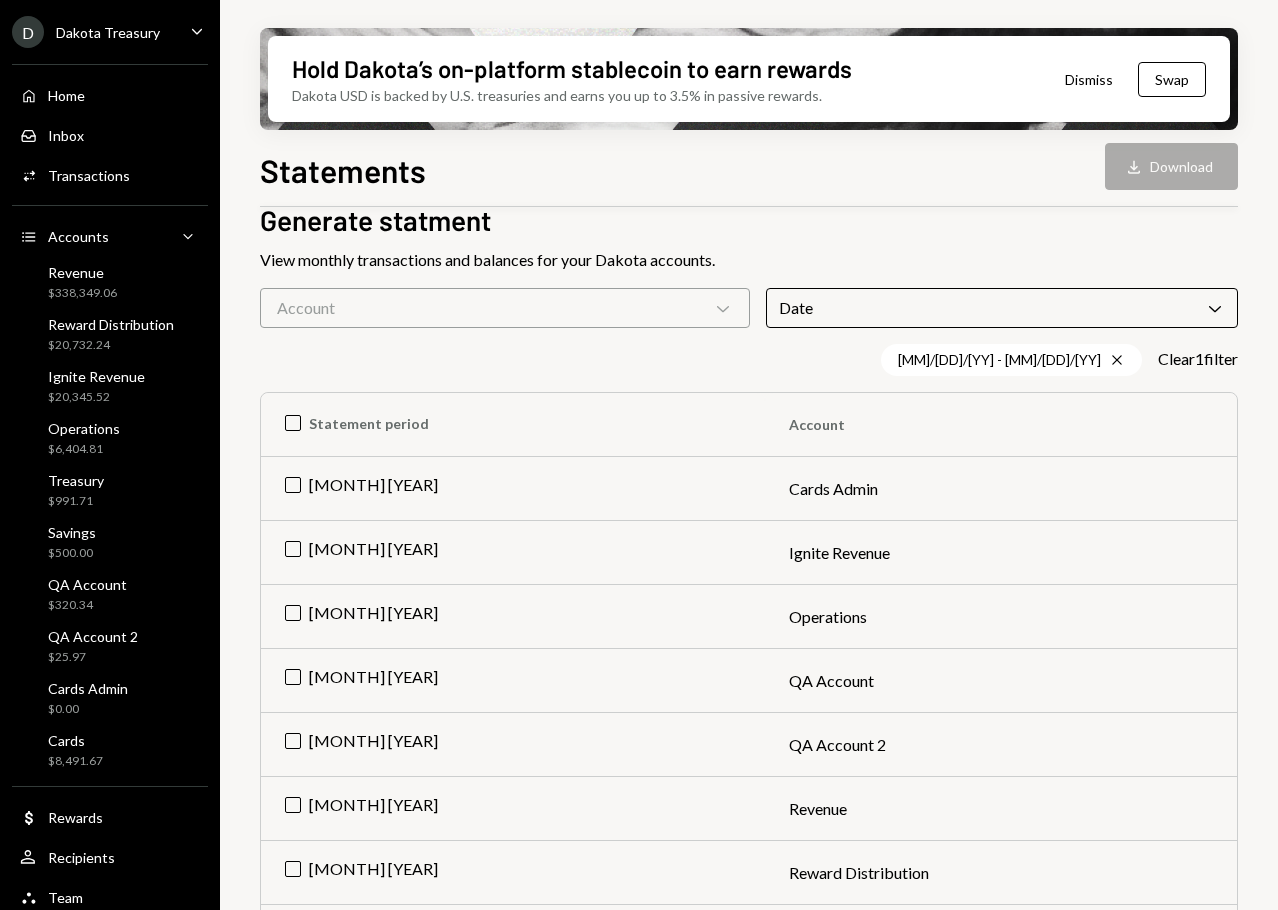 scroll, scrollTop: 200, scrollLeft: 0, axis: vertical 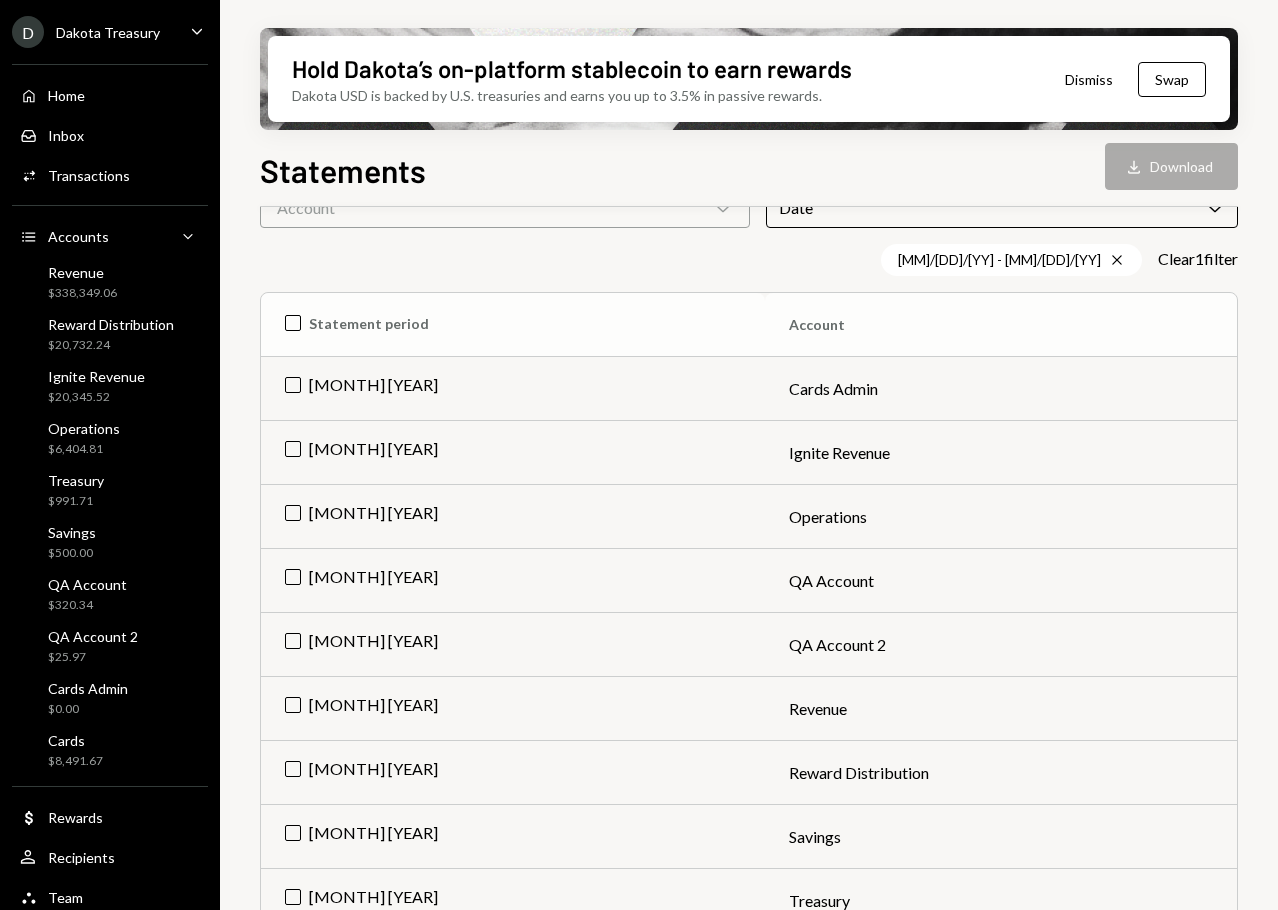 click on "Statement period" at bounding box center [513, 325] 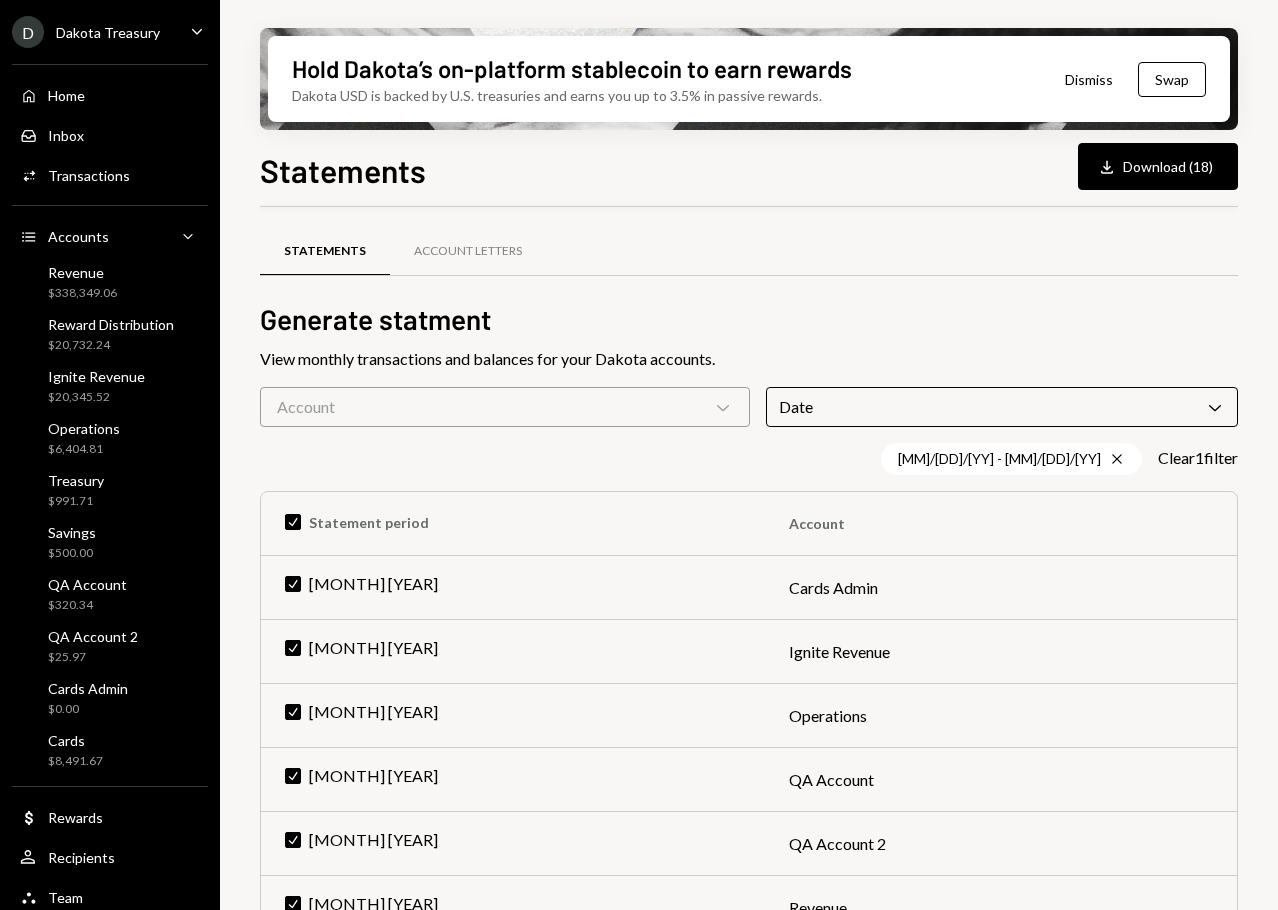 scroll, scrollTop: 0, scrollLeft: 0, axis: both 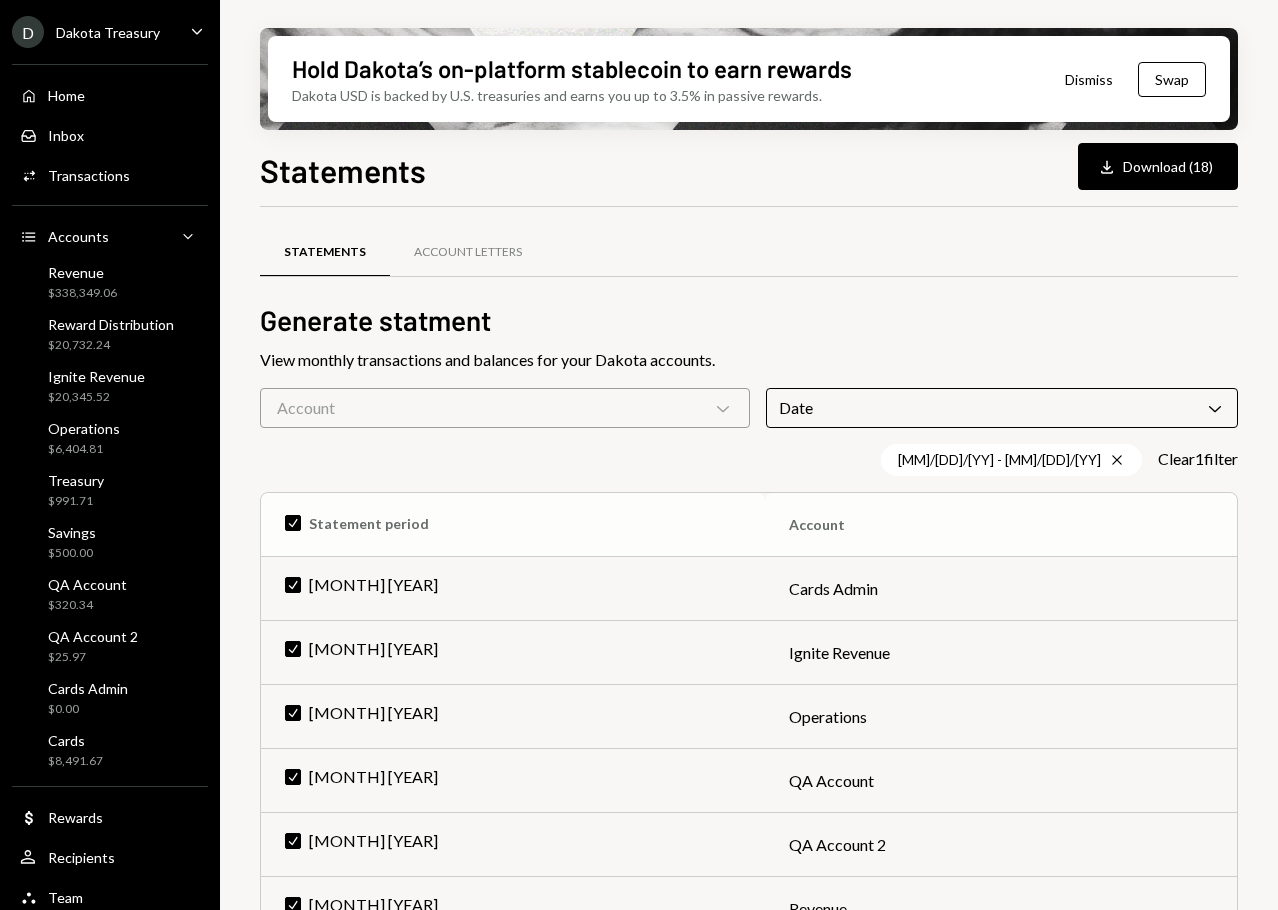 click on "Check Statement period" at bounding box center [513, 525] 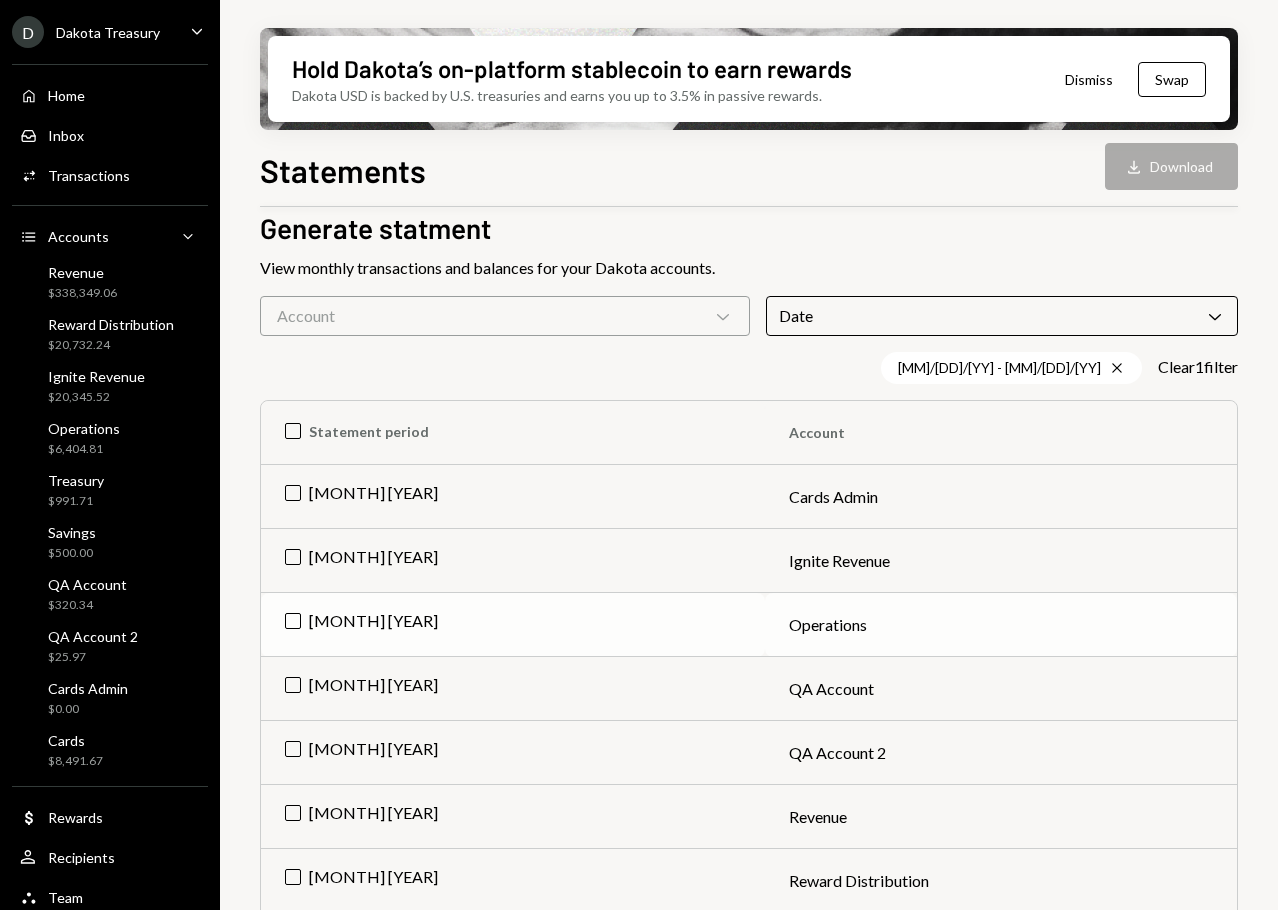 scroll, scrollTop: 200, scrollLeft: 0, axis: vertical 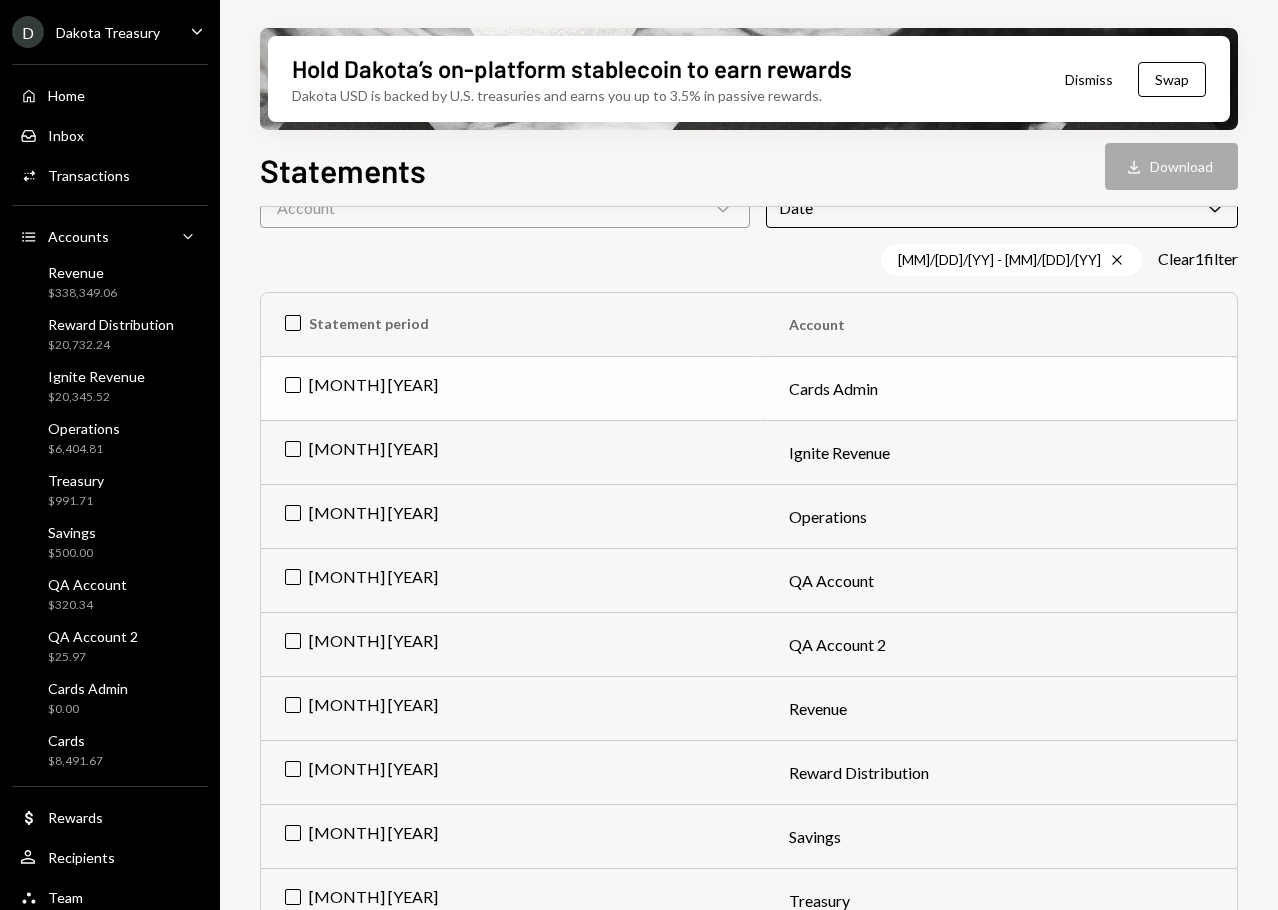 click on "[MONTH] [YEAR]" at bounding box center (513, 389) 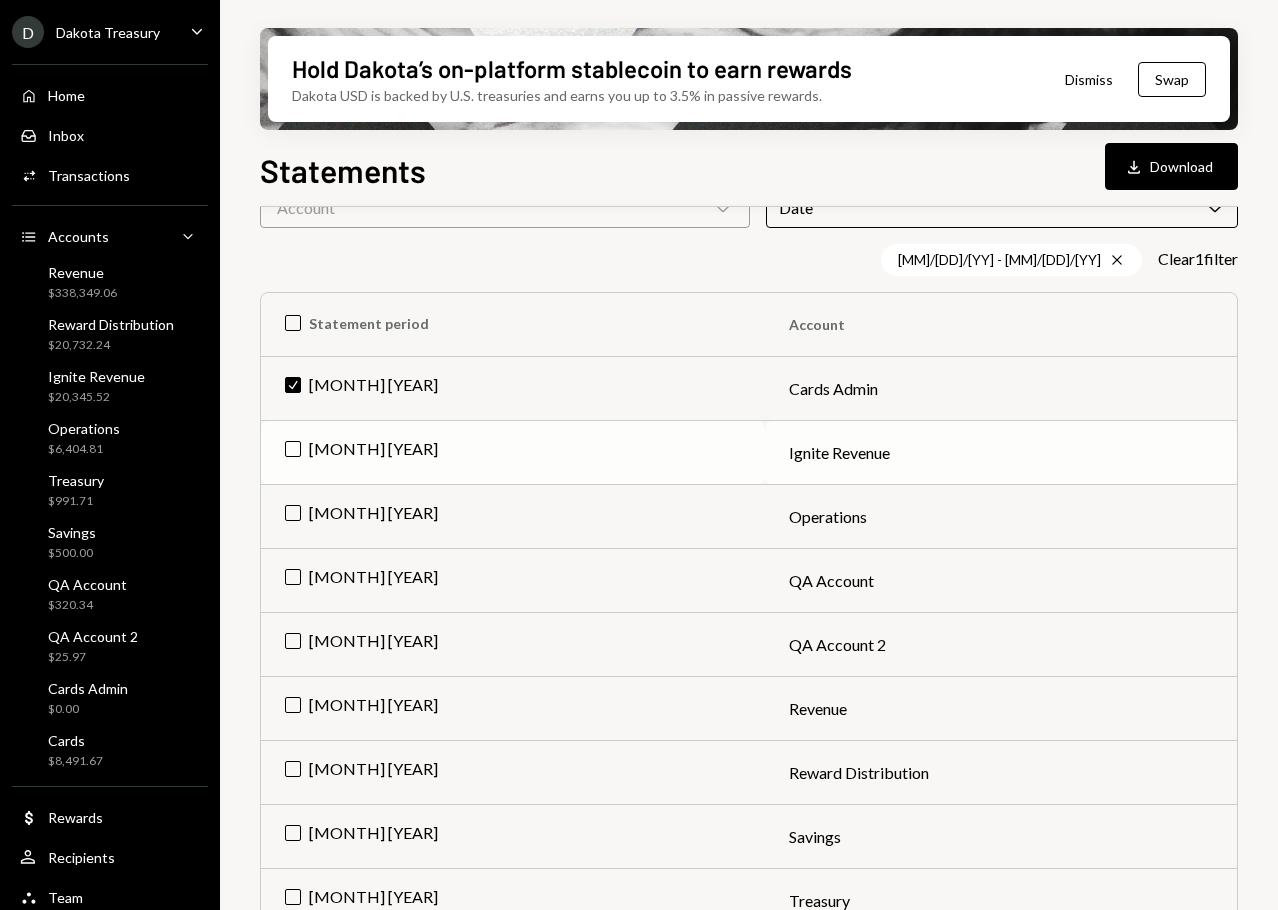 click on "[MONTH] [YEAR]" at bounding box center (513, 453) 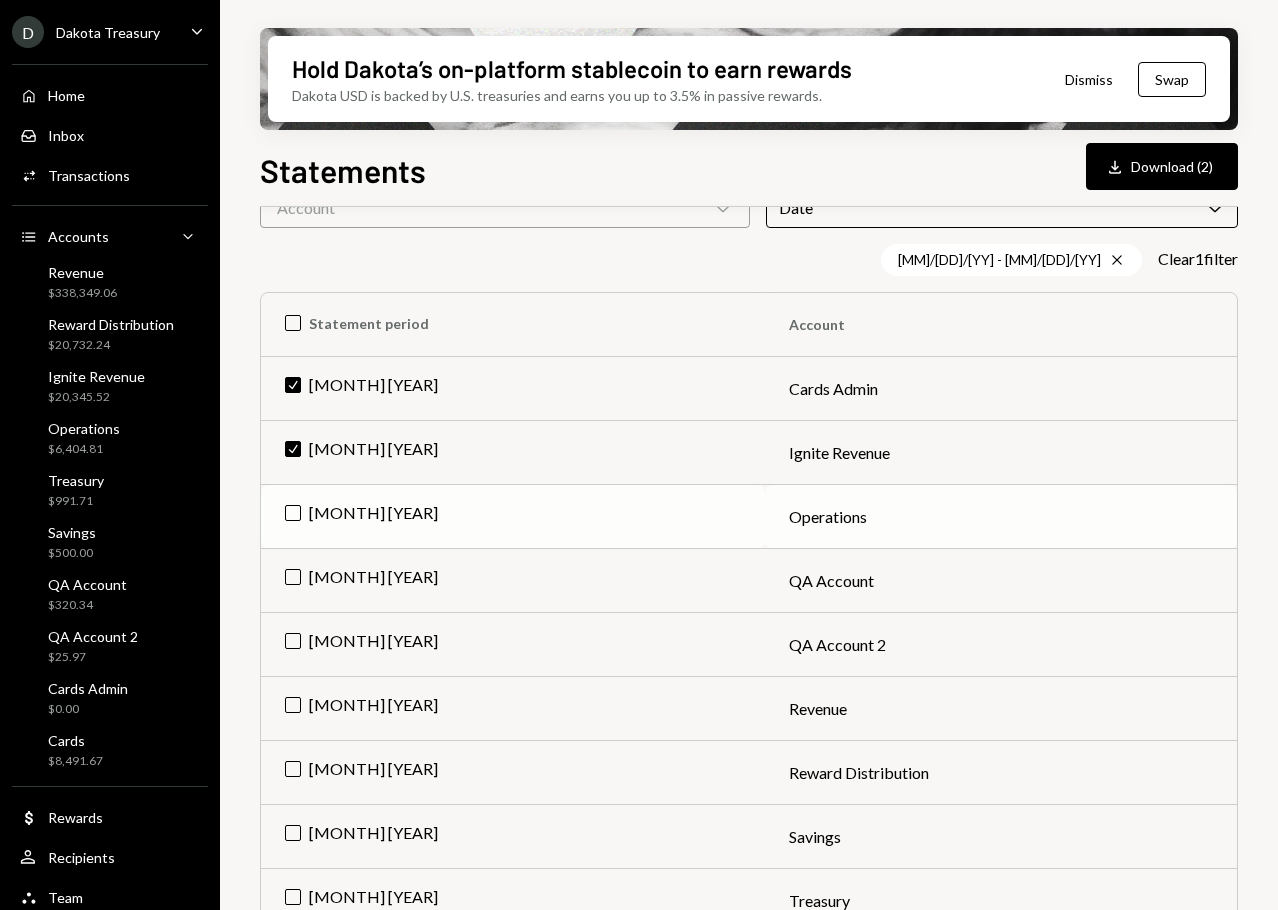 click on "[MONTH] [YEAR]" at bounding box center [513, 517] 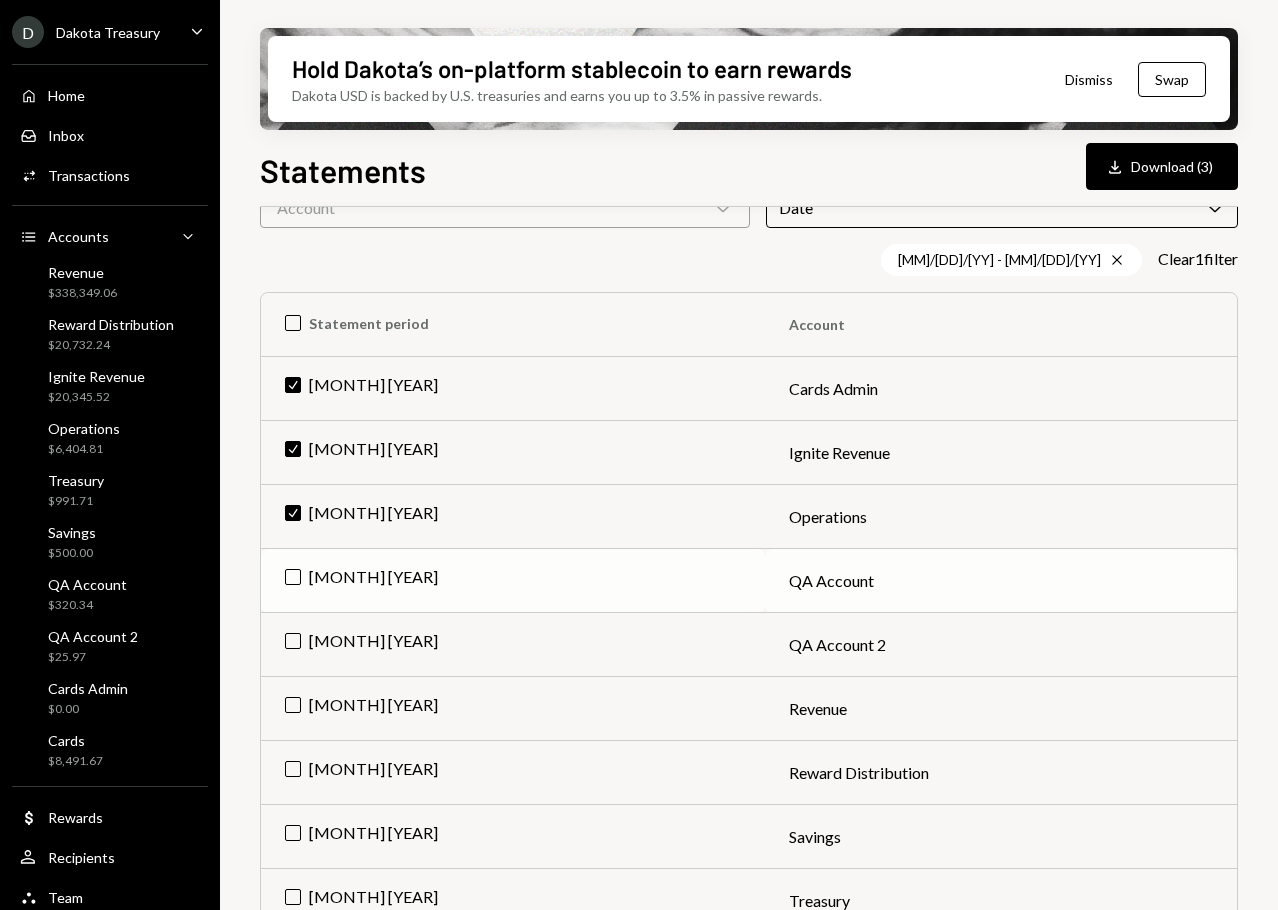 click on "[MONTH] [YEAR]" at bounding box center (513, 581) 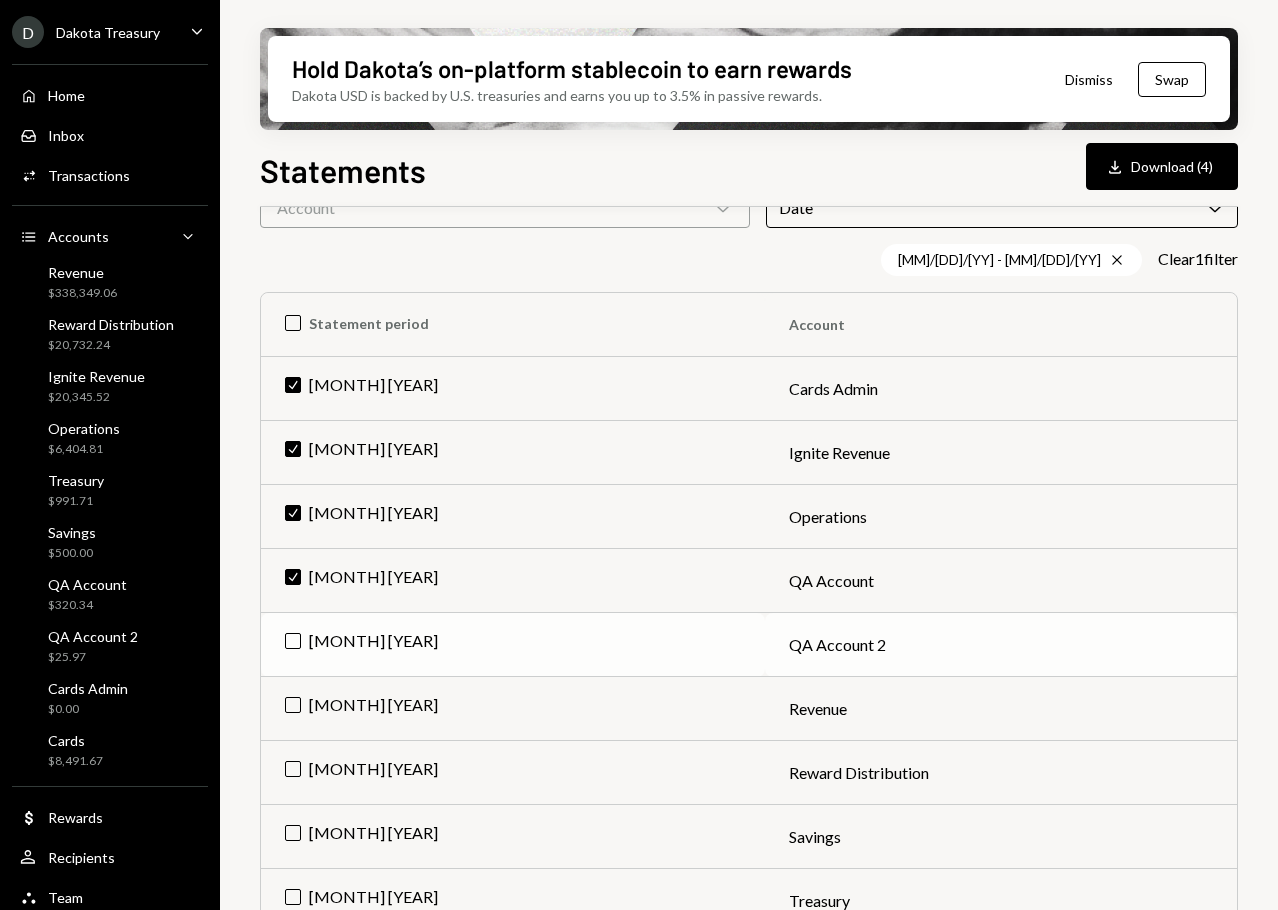 click on "[MONTH] [YEAR]" at bounding box center [513, 645] 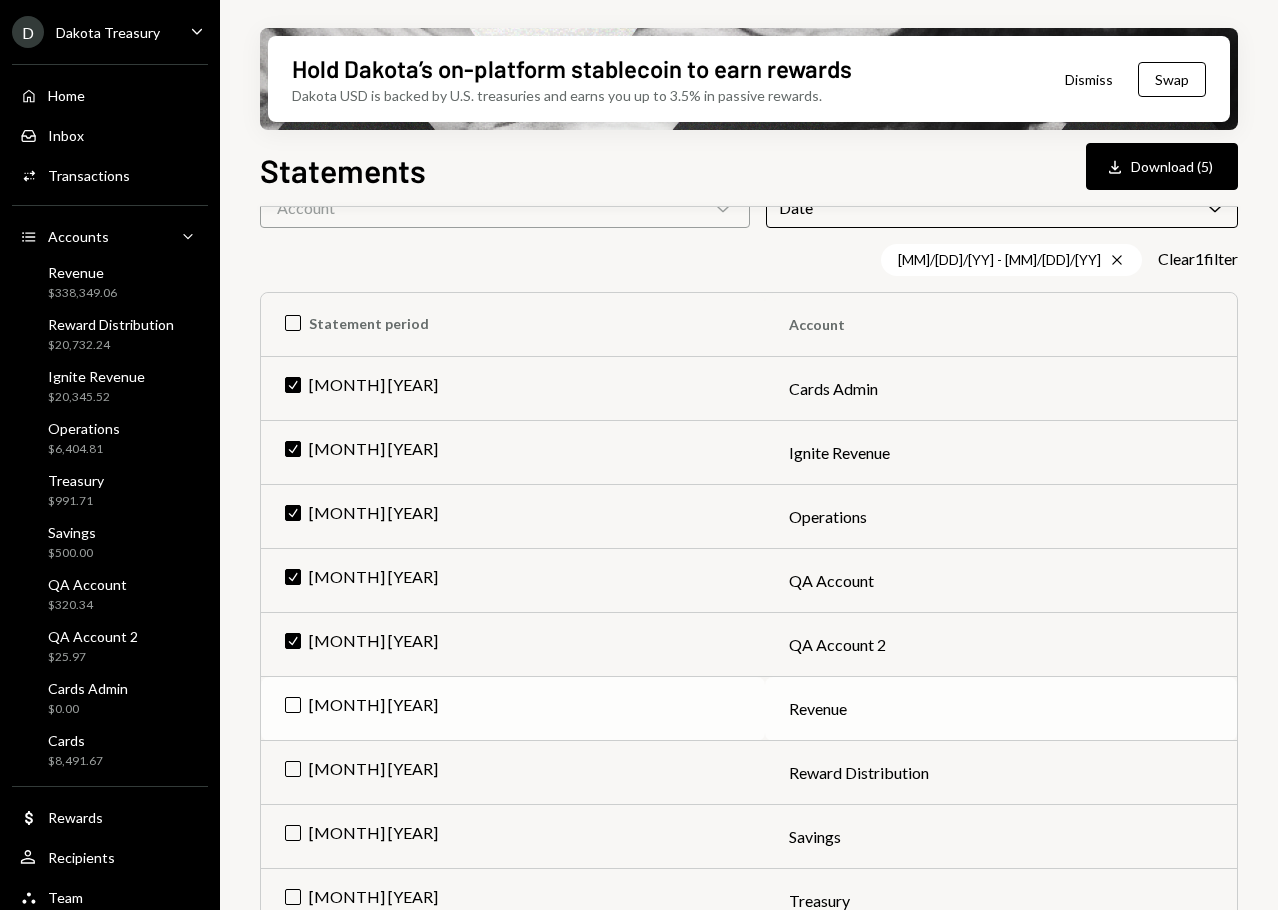click on "[MONTH] [YEAR]" at bounding box center (513, 709) 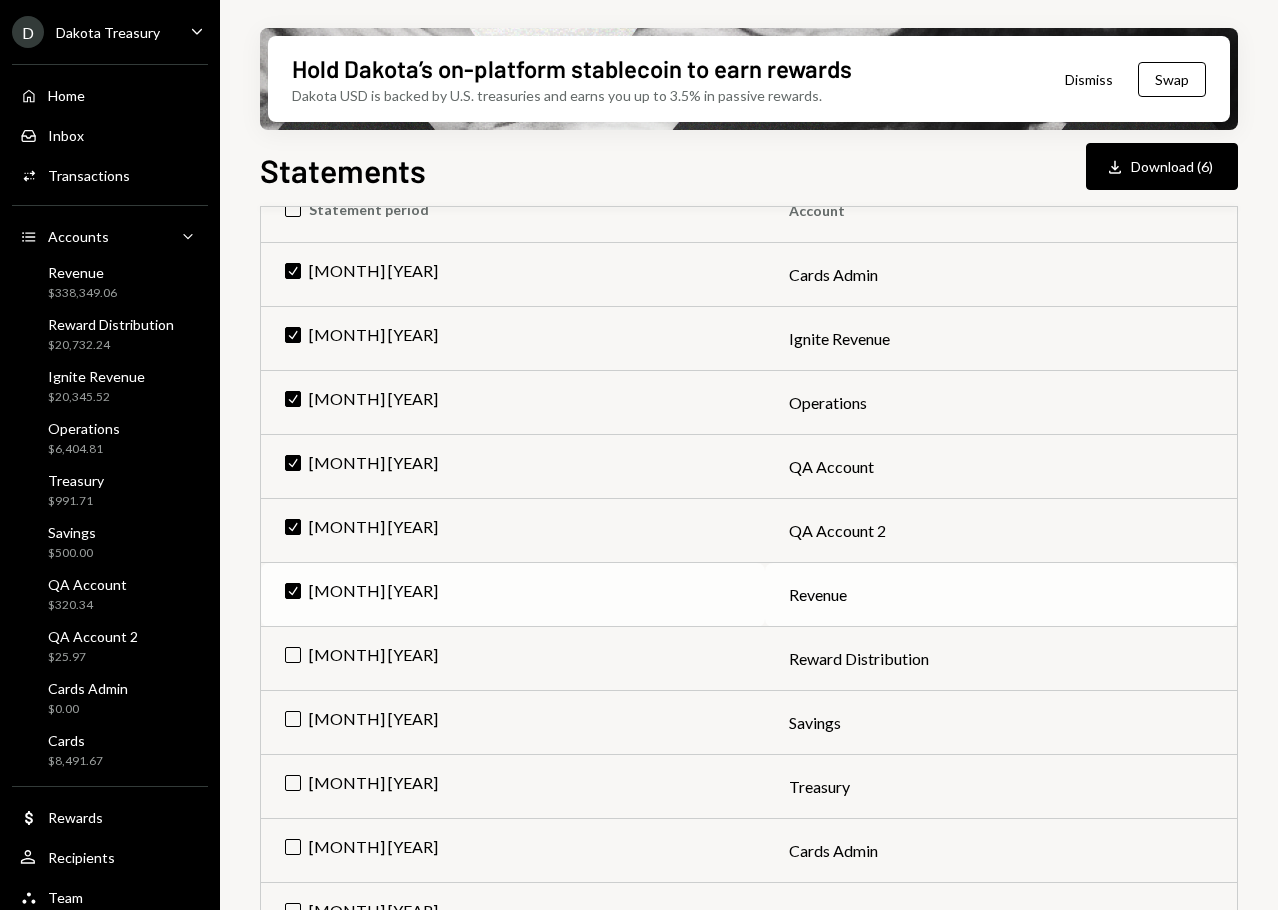 scroll, scrollTop: 400, scrollLeft: 0, axis: vertical 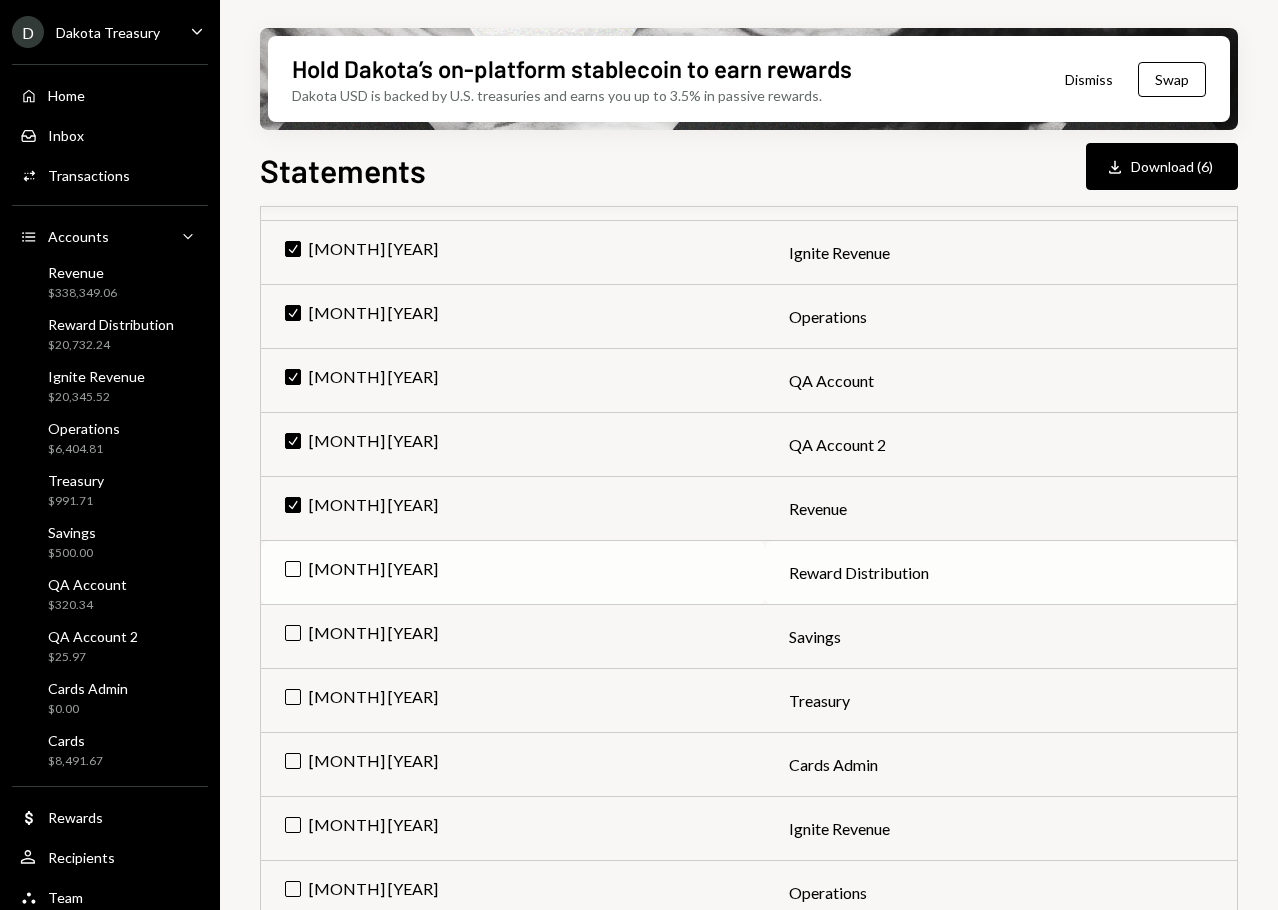 click on "[MONTH] [YEAR]" at bounding box center (513, 573) 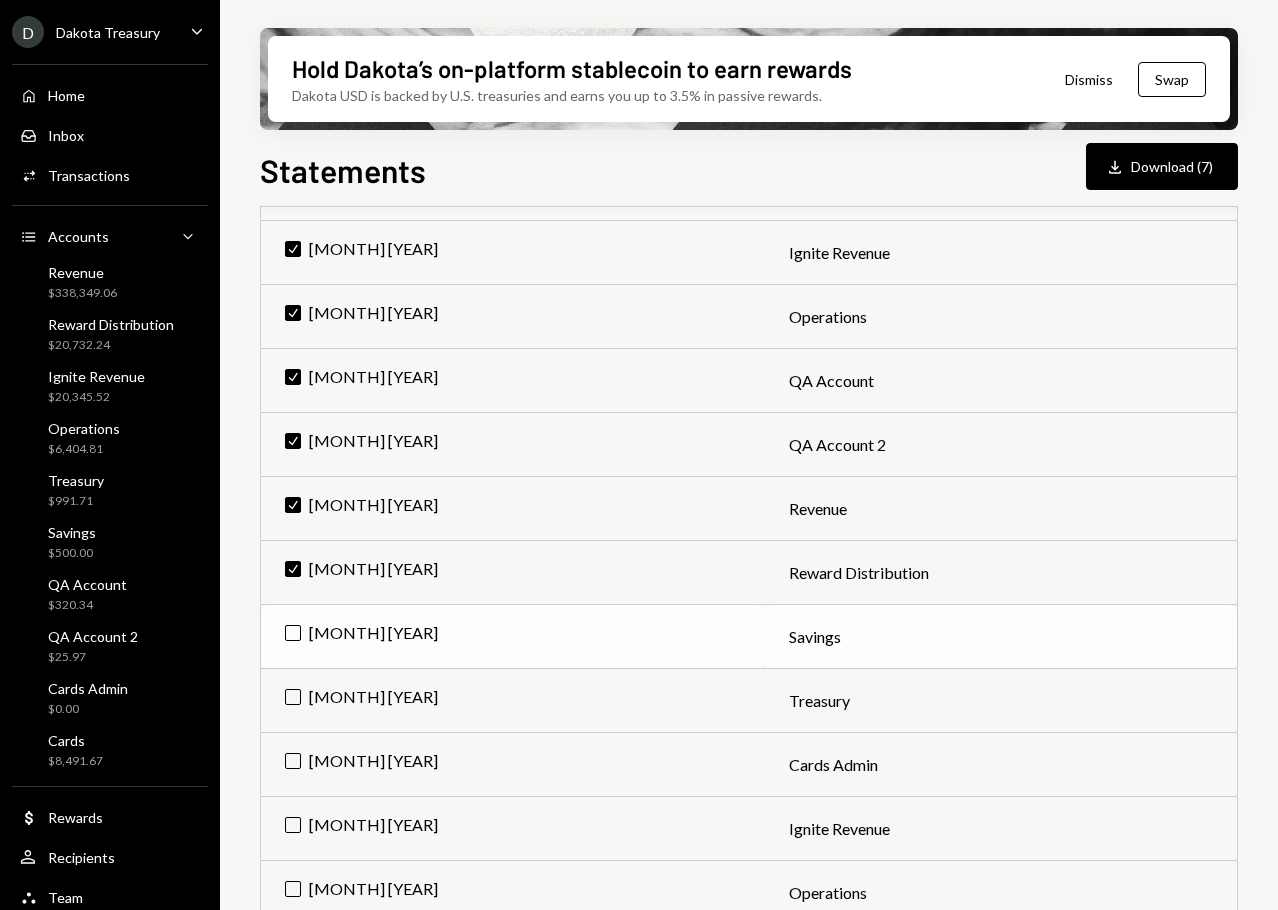 click on "[MONTH] [YEAR]" at bounding box center [513, 637] 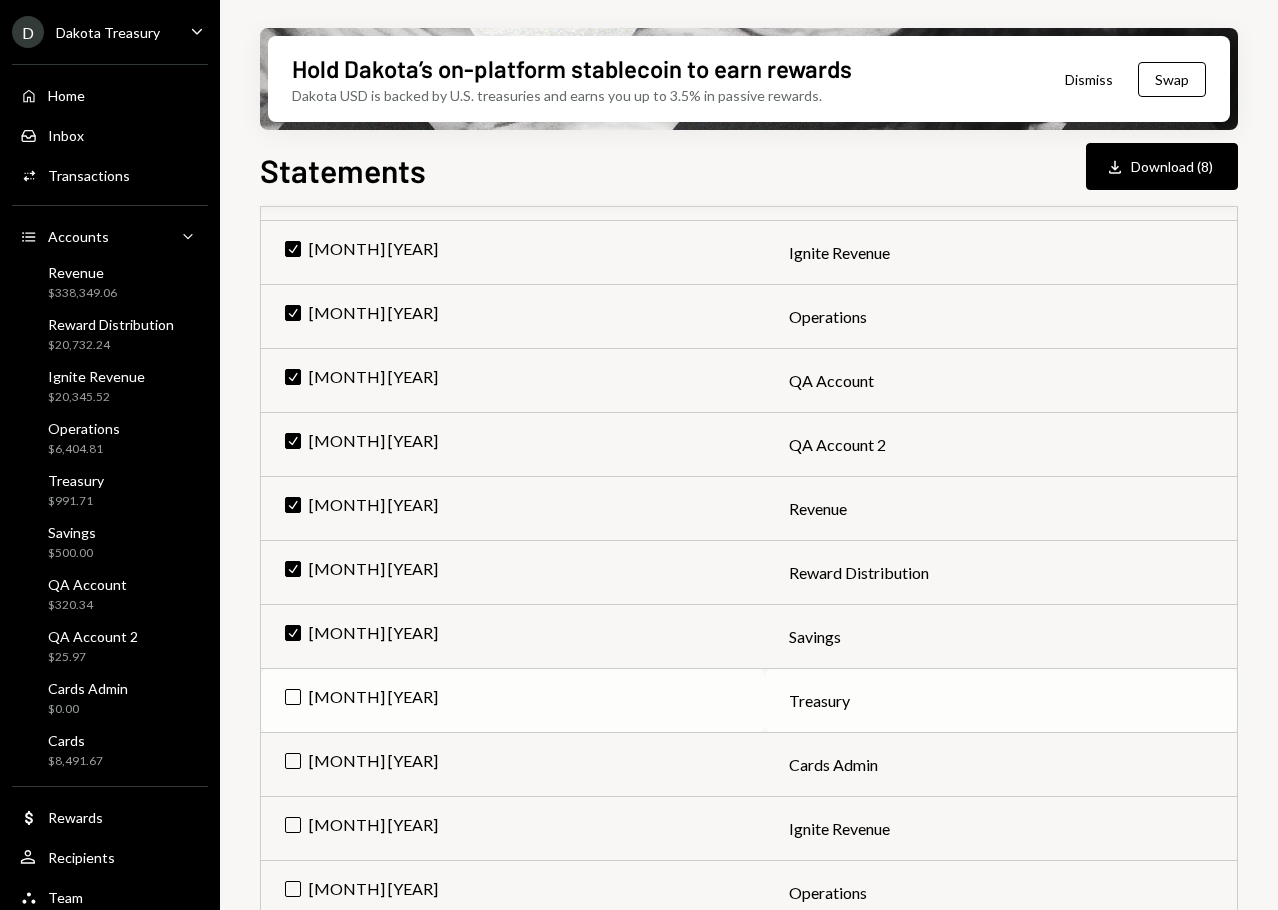 click on "[MONTH] [YEAR]" at bounding box center (513, 701) 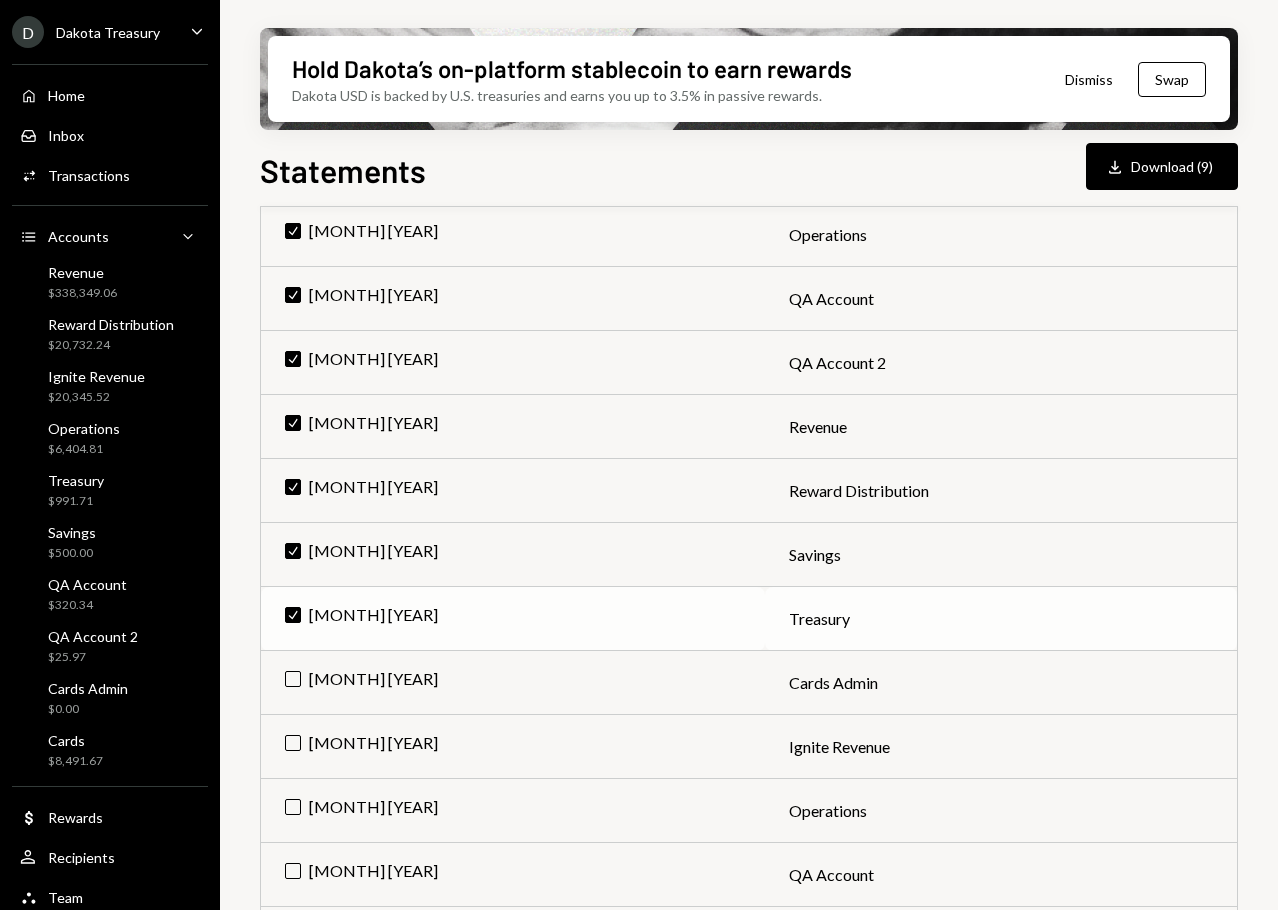 scroll, scrollTop: 500, scrollLeft: 0, axis: vertical 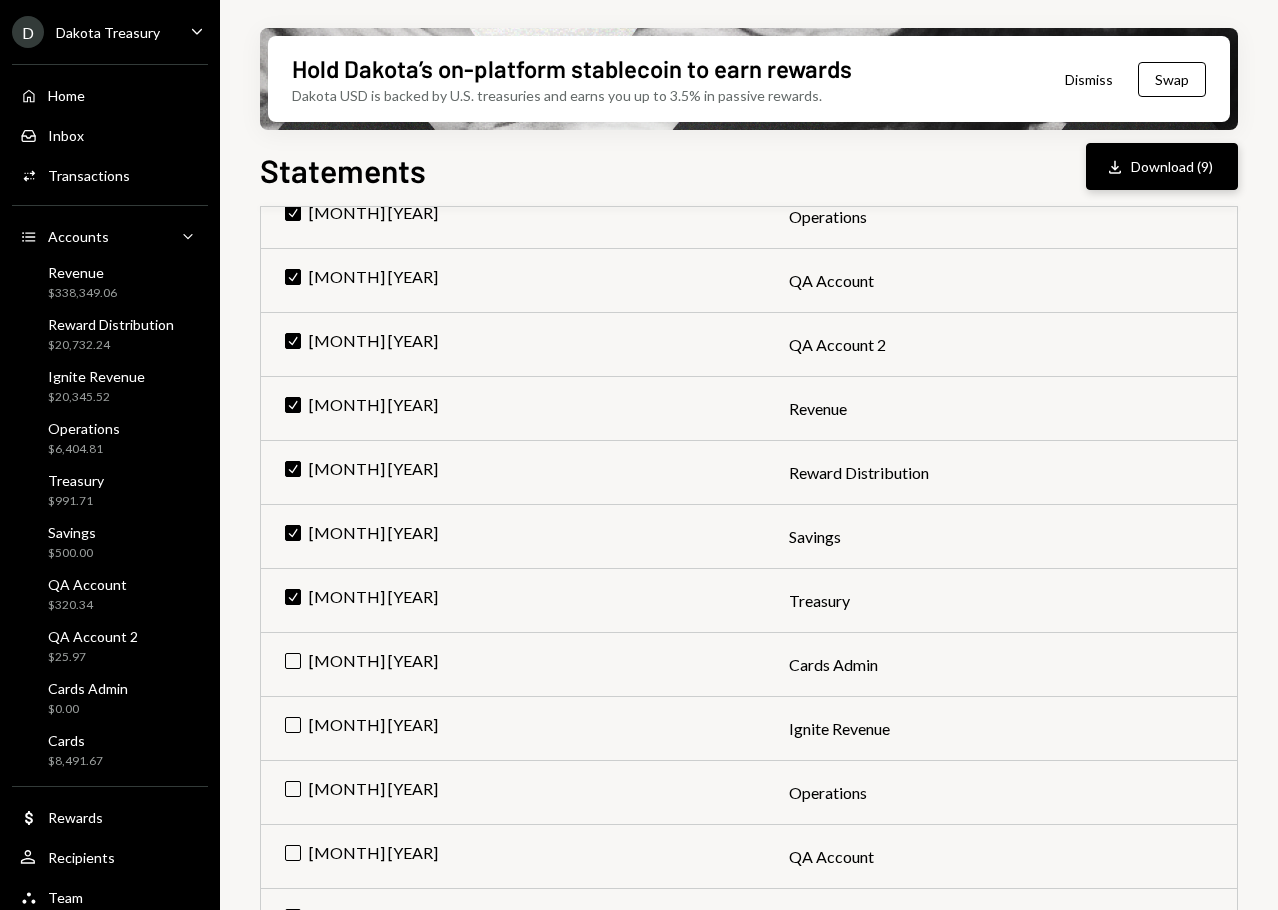 click on "Download Download   (9)" at bounding box center [1162, 166] 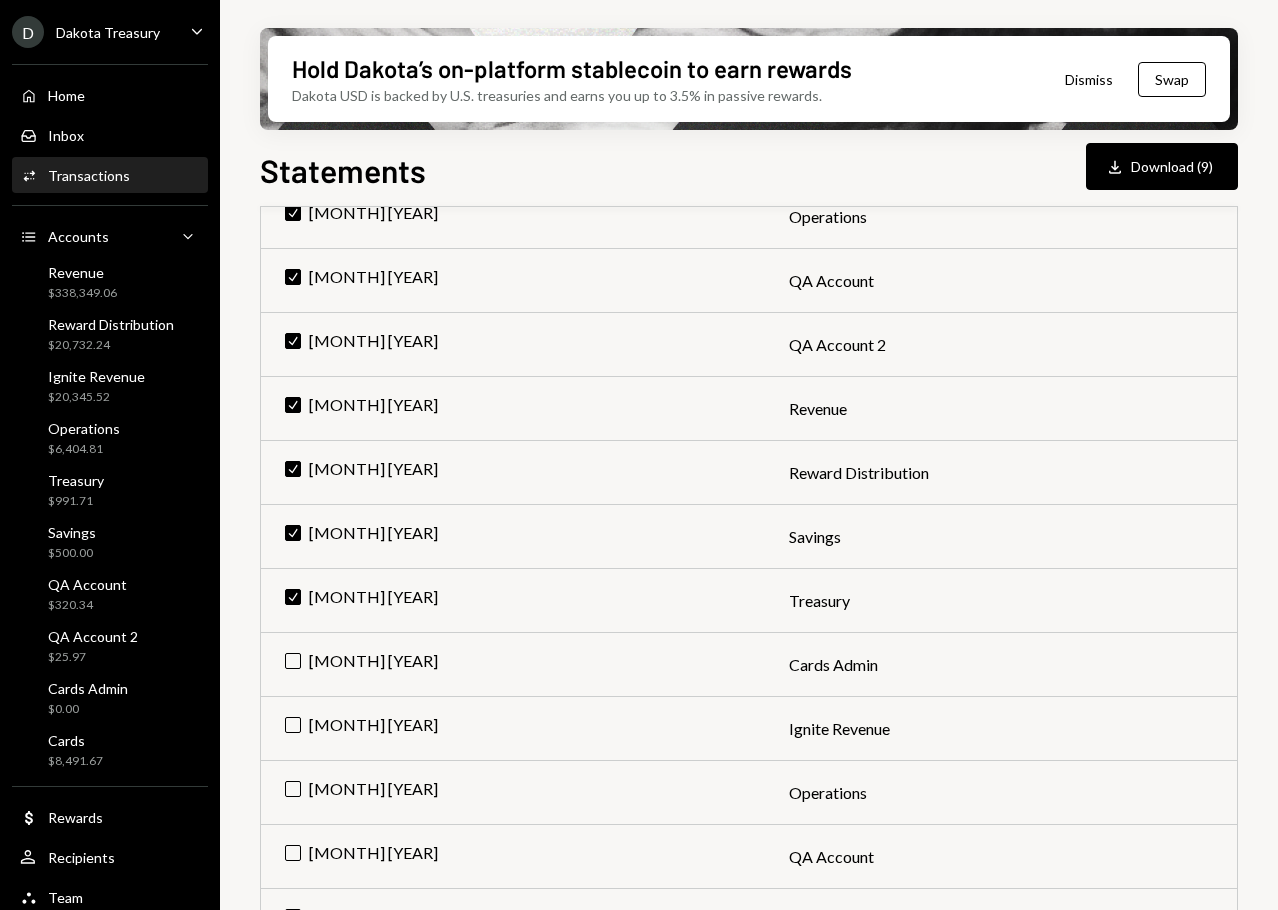 click on "Activities Transactions" at bounding box center (110, 176) 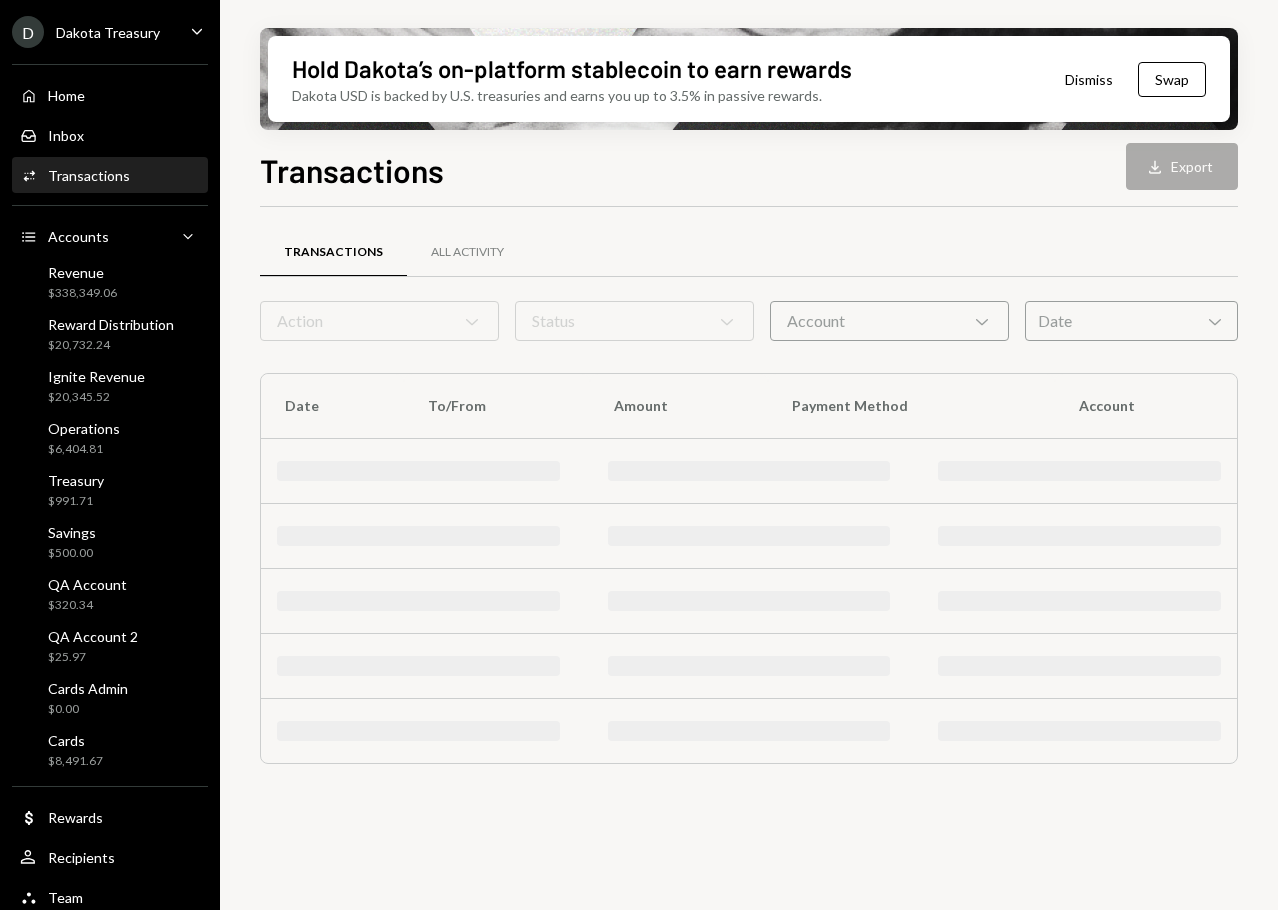 click on "Action Chevron Down Status Chevron Down Account Chevron Down Date Chevron Down" at bounding box center [749, 321] 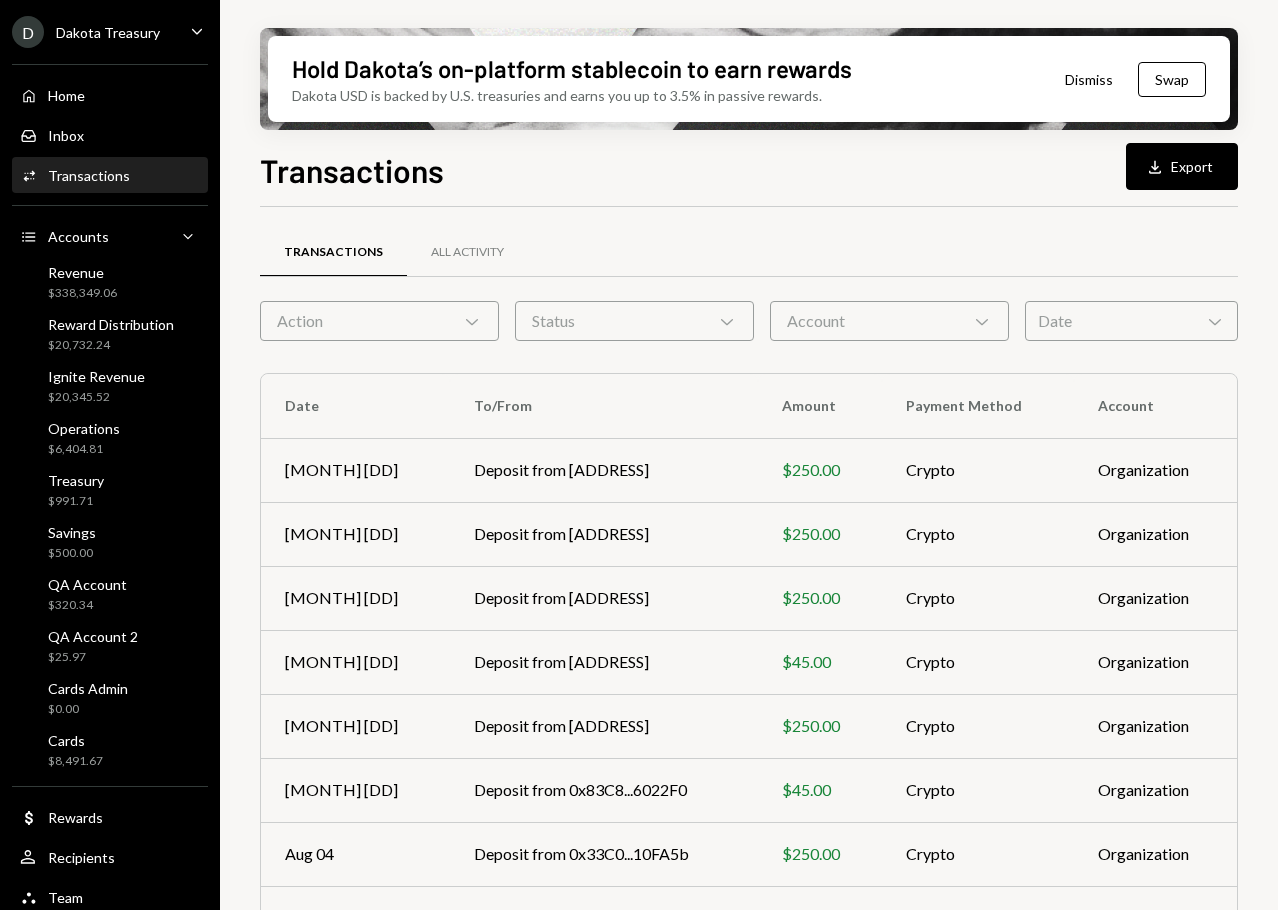 click on "Account Chevron Down" at bounding box center (889, 321) 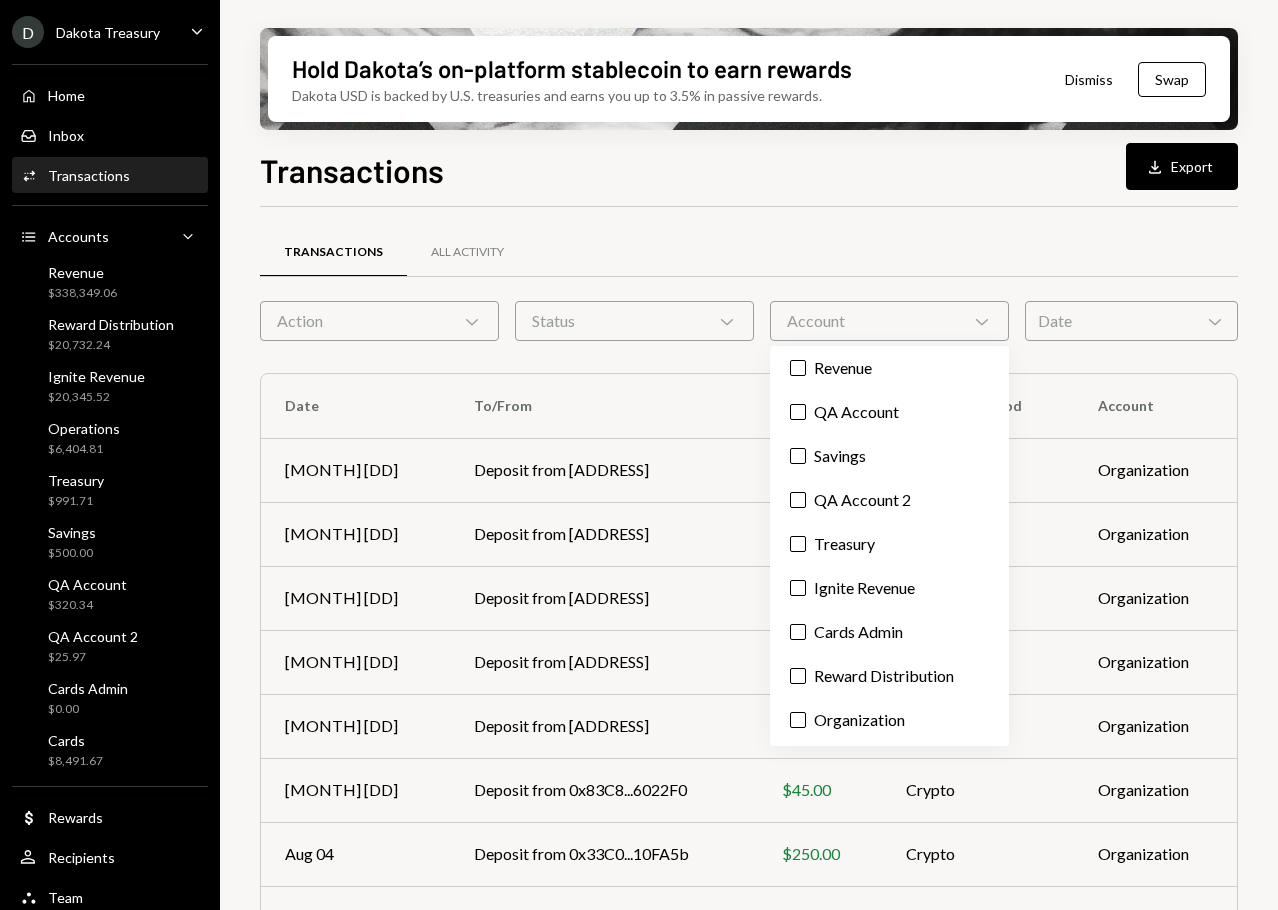 scroll, scrollTop: 0, scrollLeft: 0, axis: both 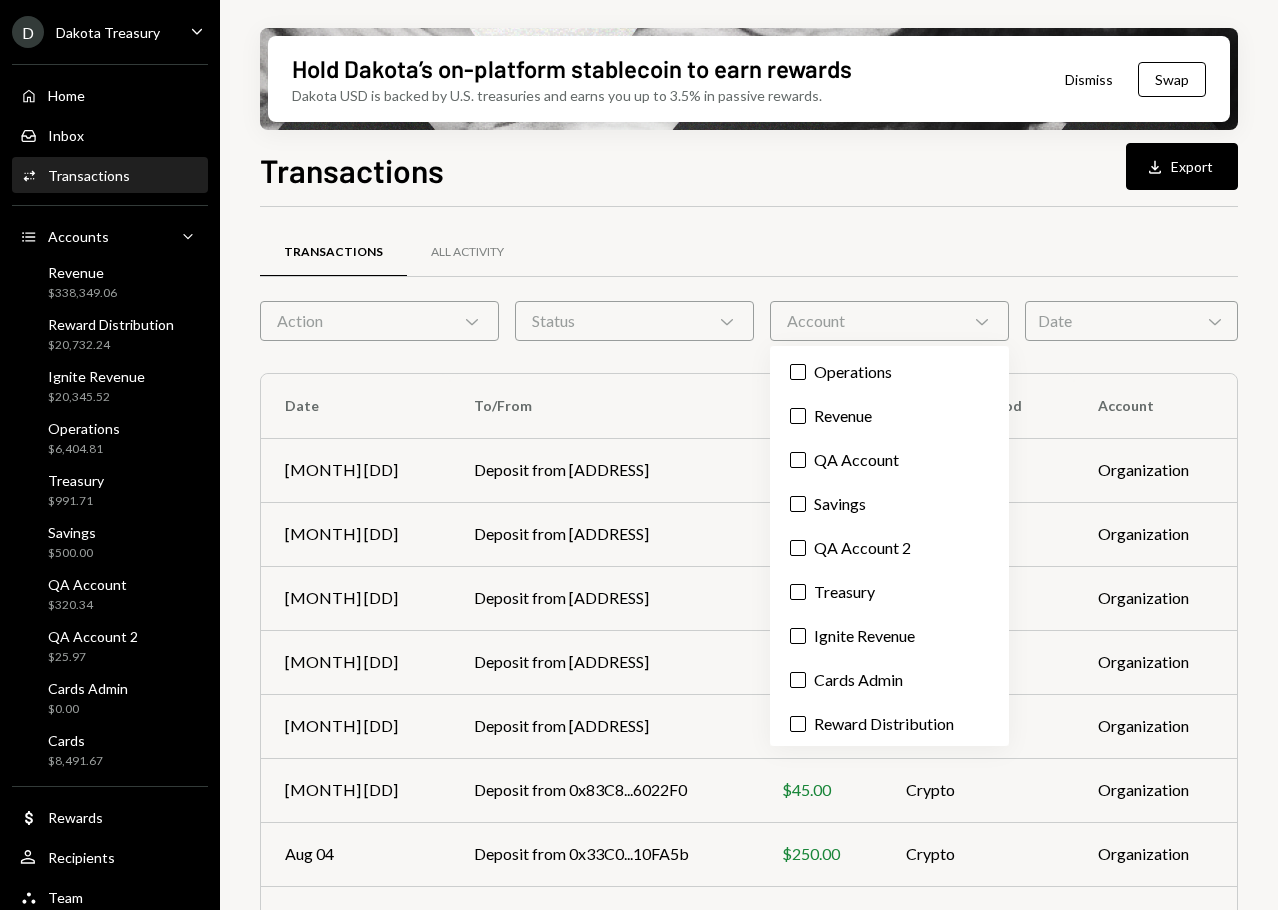 click on "Status Chevron Down" at bounding box center [634, 321] 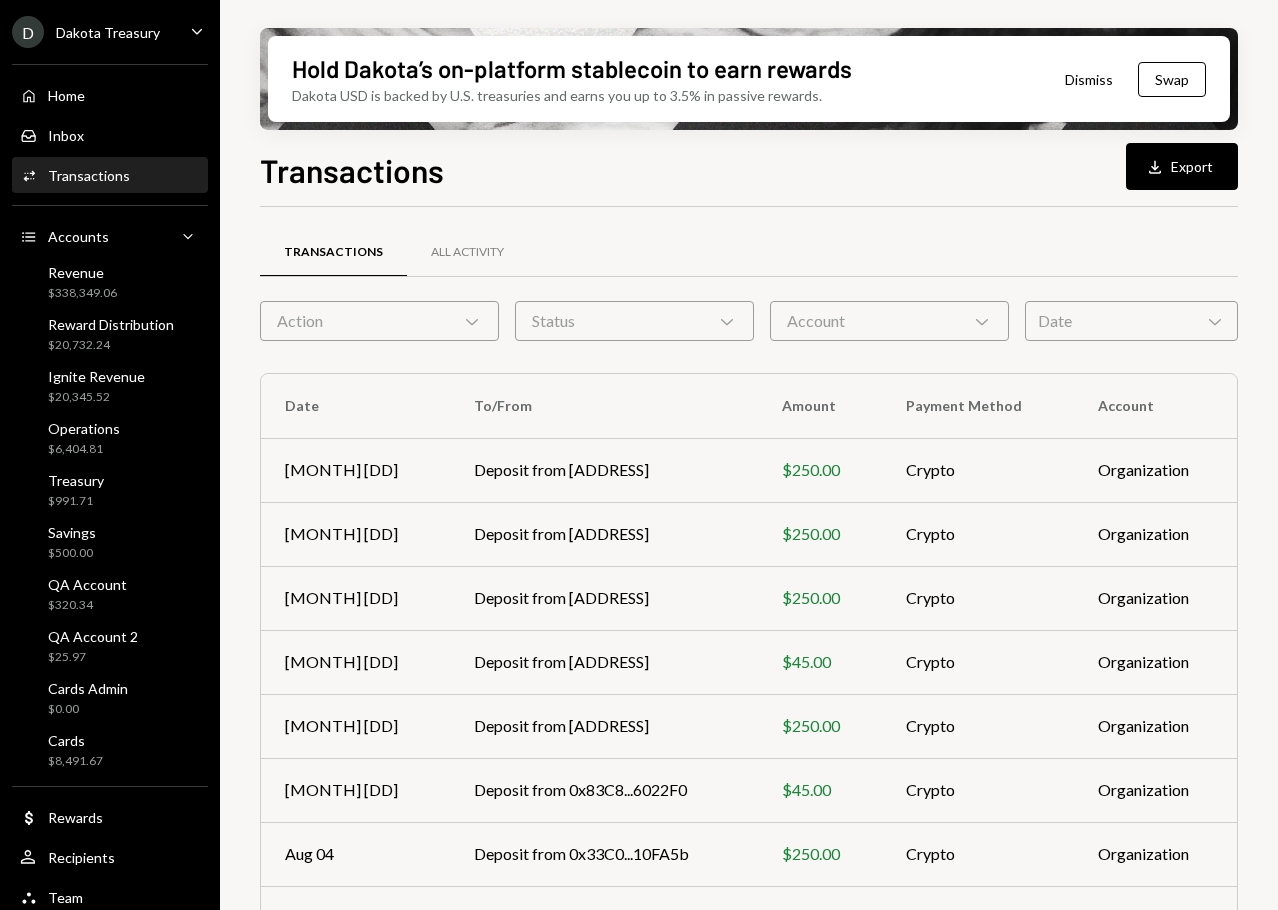 click on "Action Chevron Down" at bounding box center (379, 321) 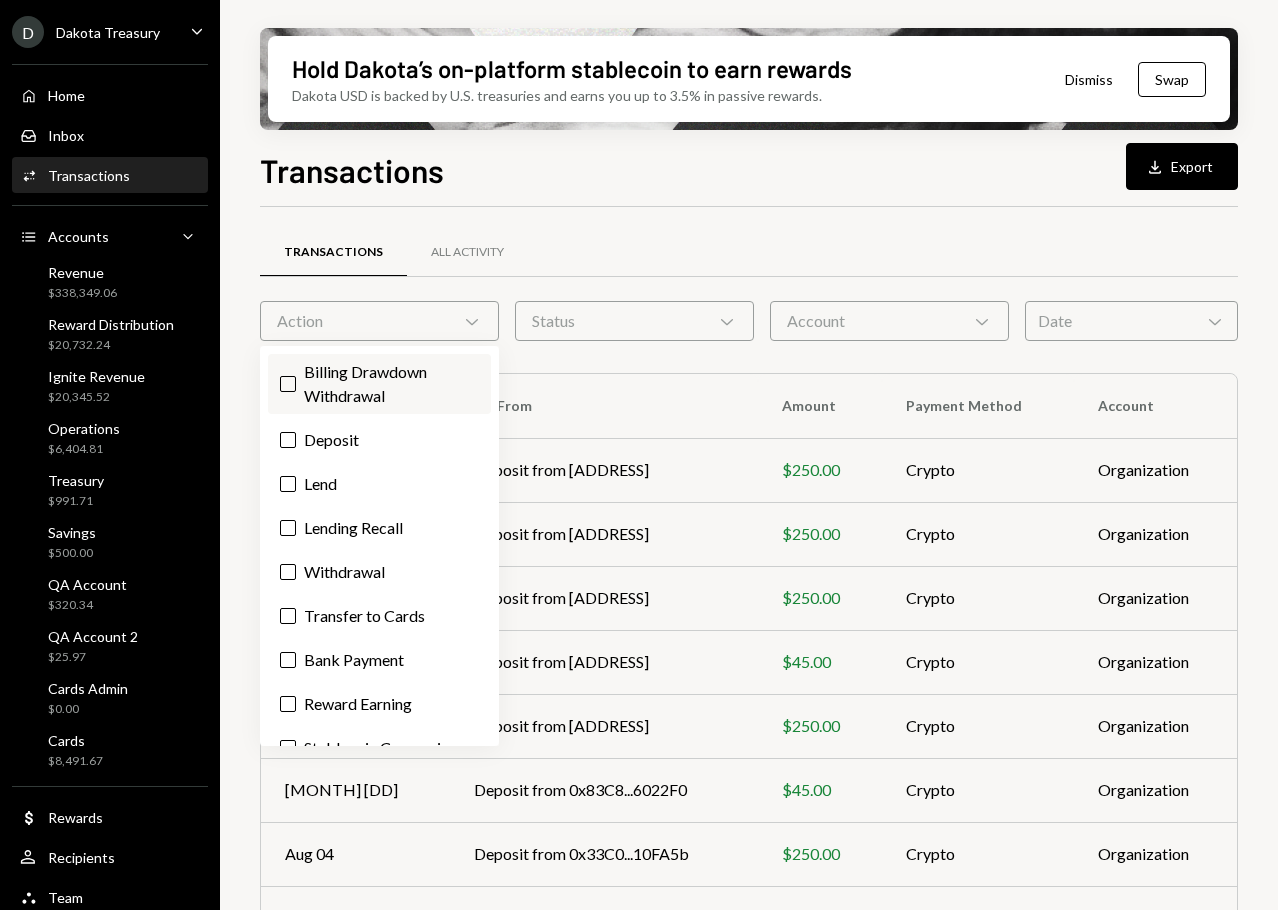 scroll, scrollTop: 72, scrollLeft: 0, axis: vertical 